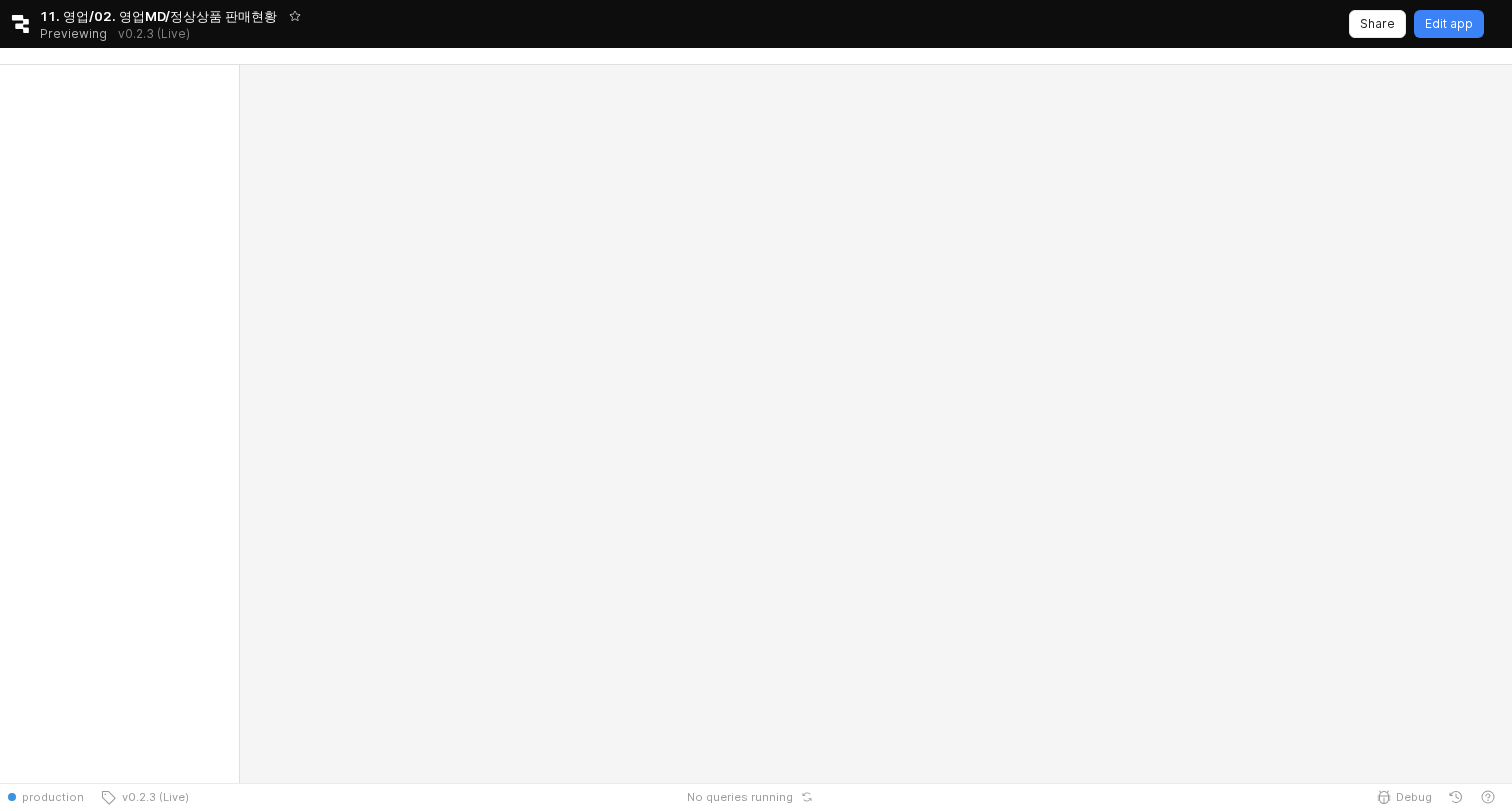 scroll, scrollTop: 0, scrollLeft: 0, axis: both 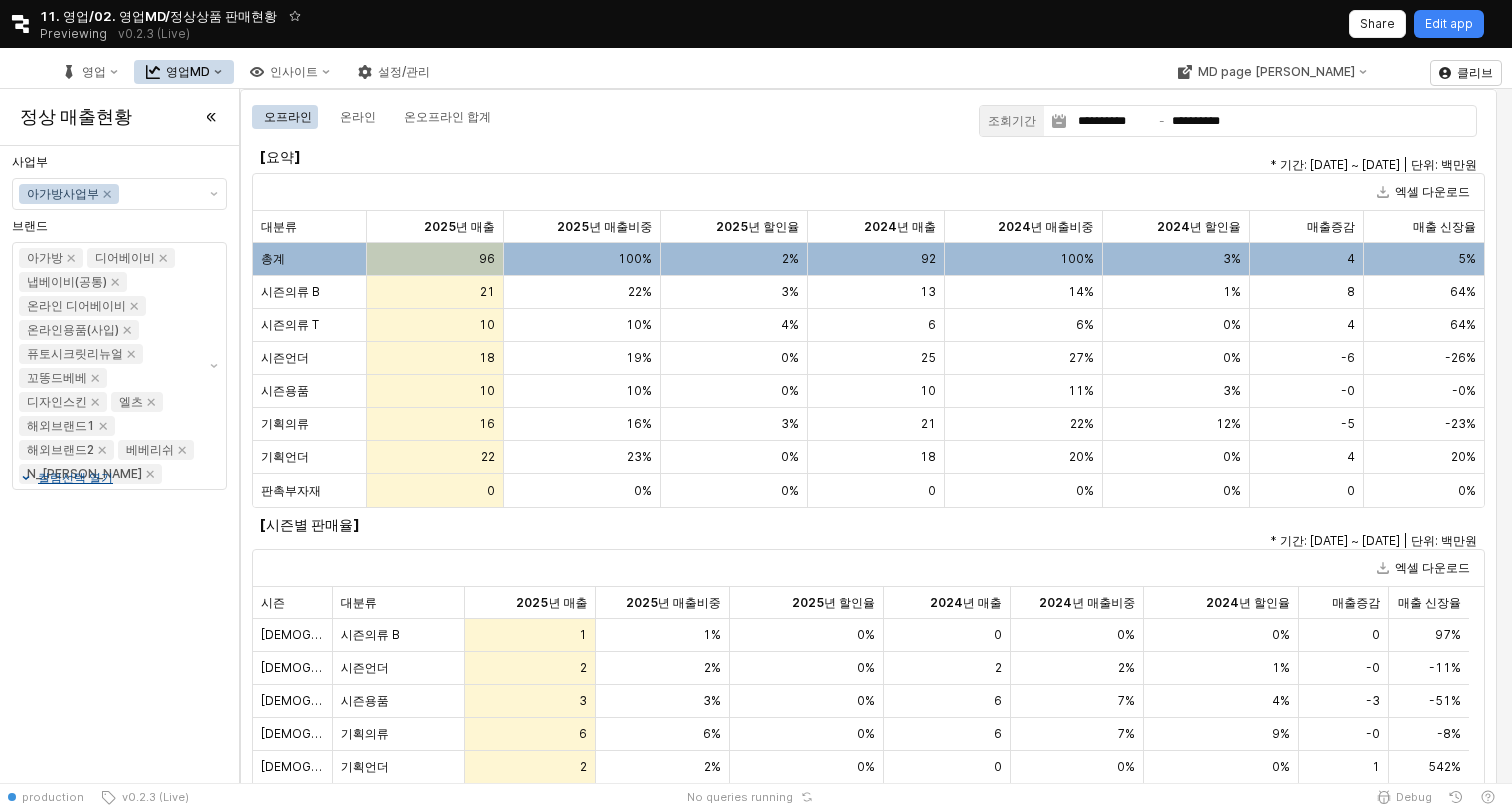 click on "영업MD" at bounding box center [188, 72] 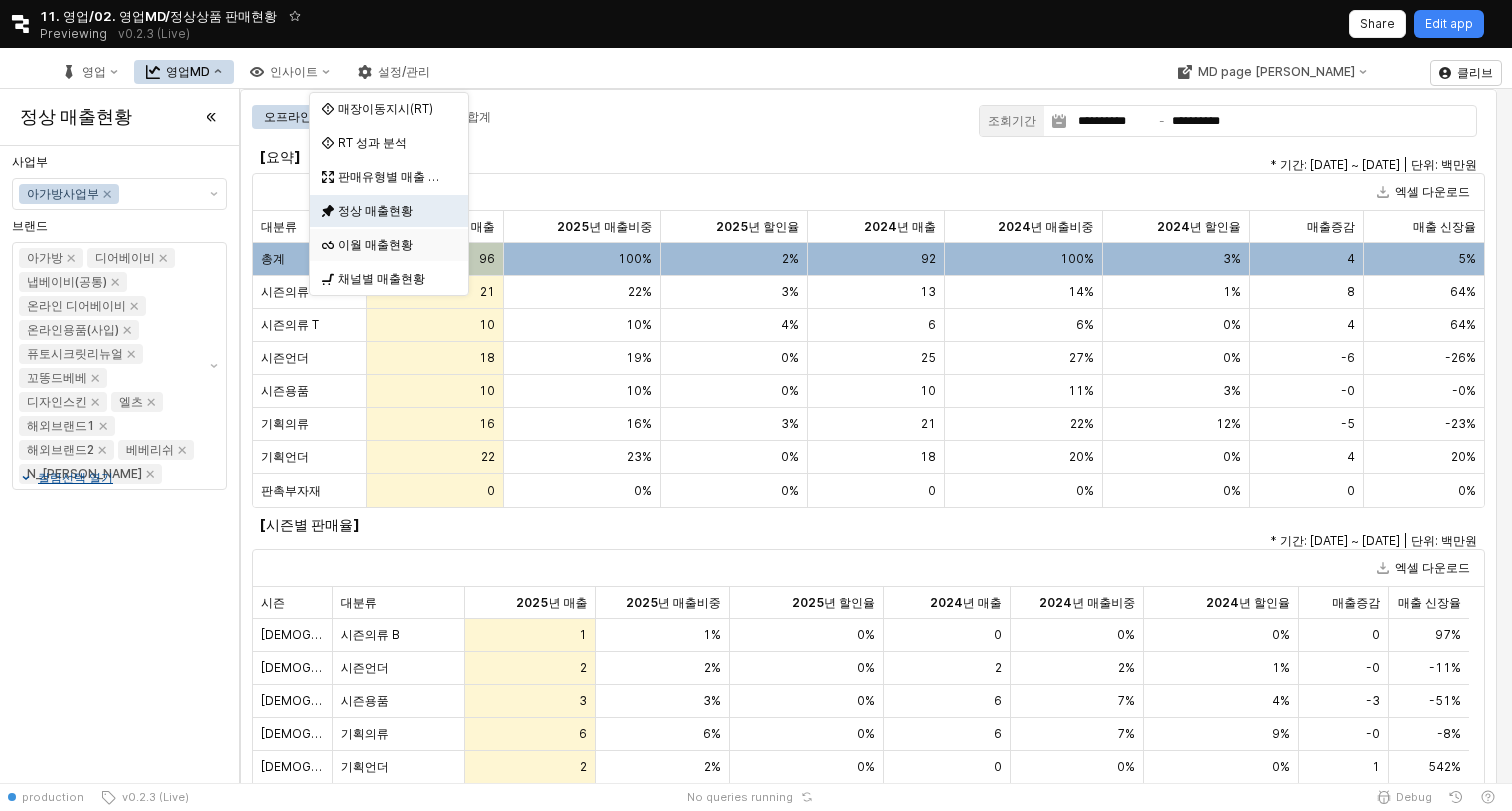 click on "이월 매출현황" at bounding box center (391, 245) 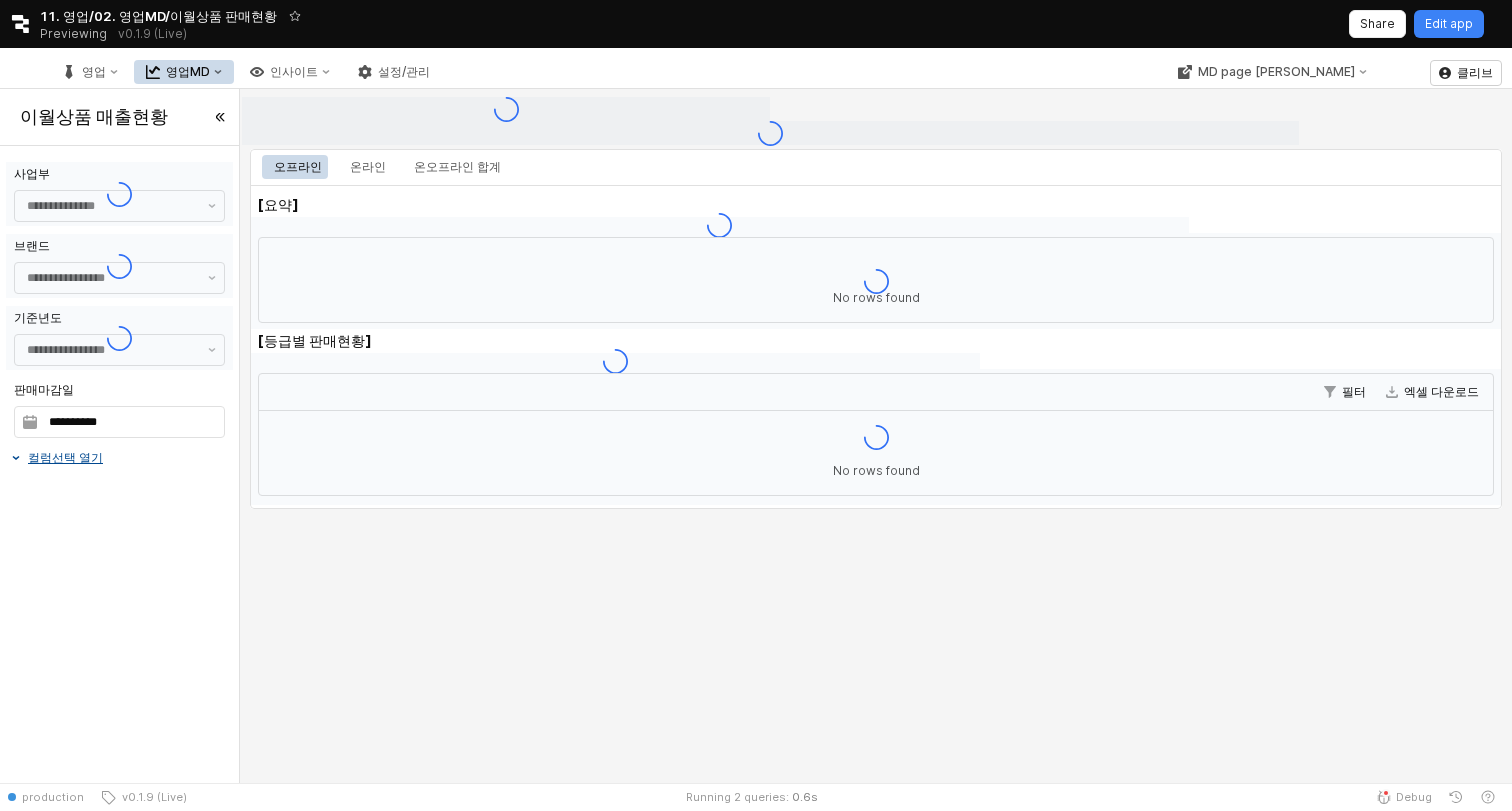 type on "******" 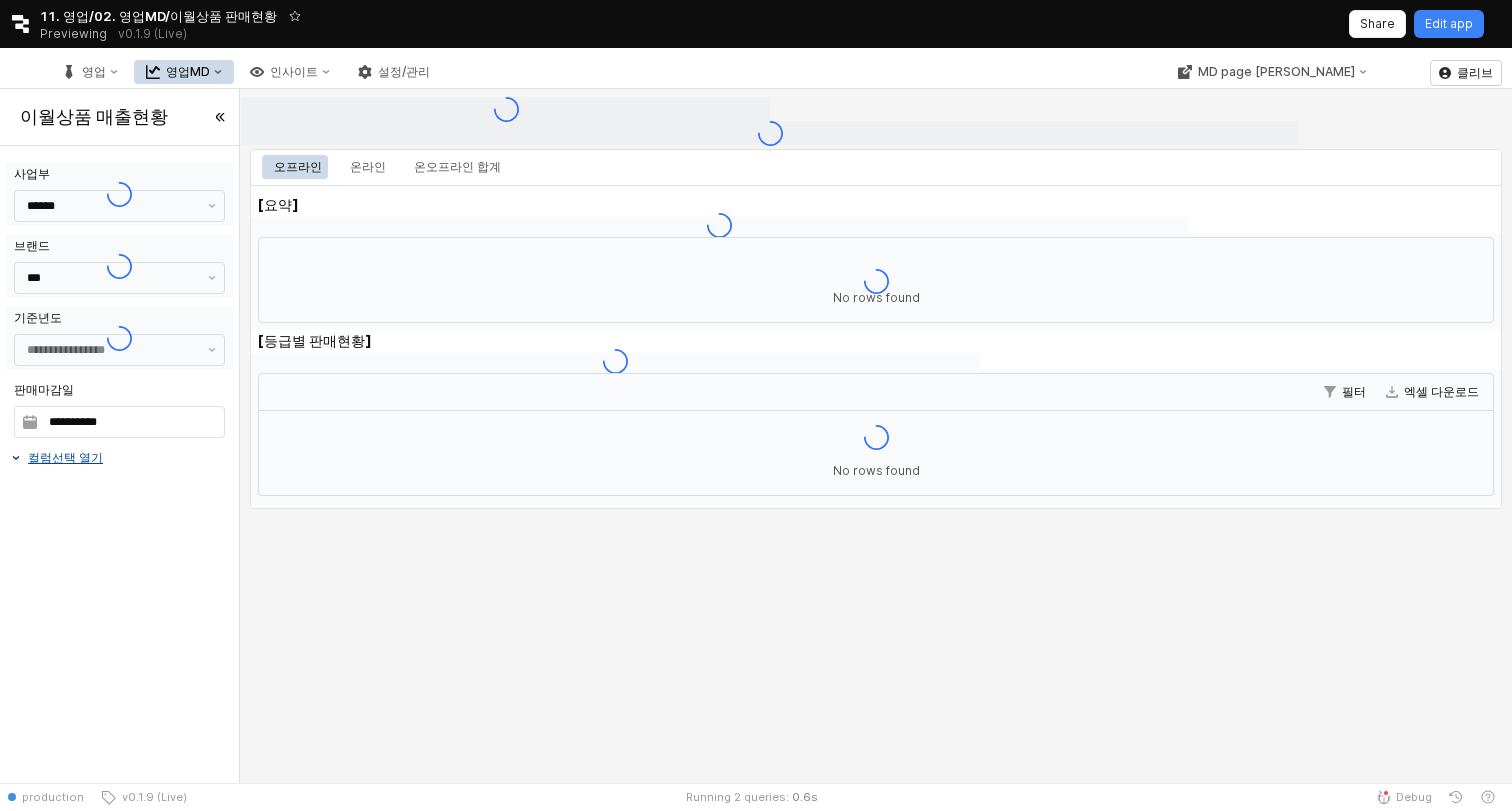 type on "**********" 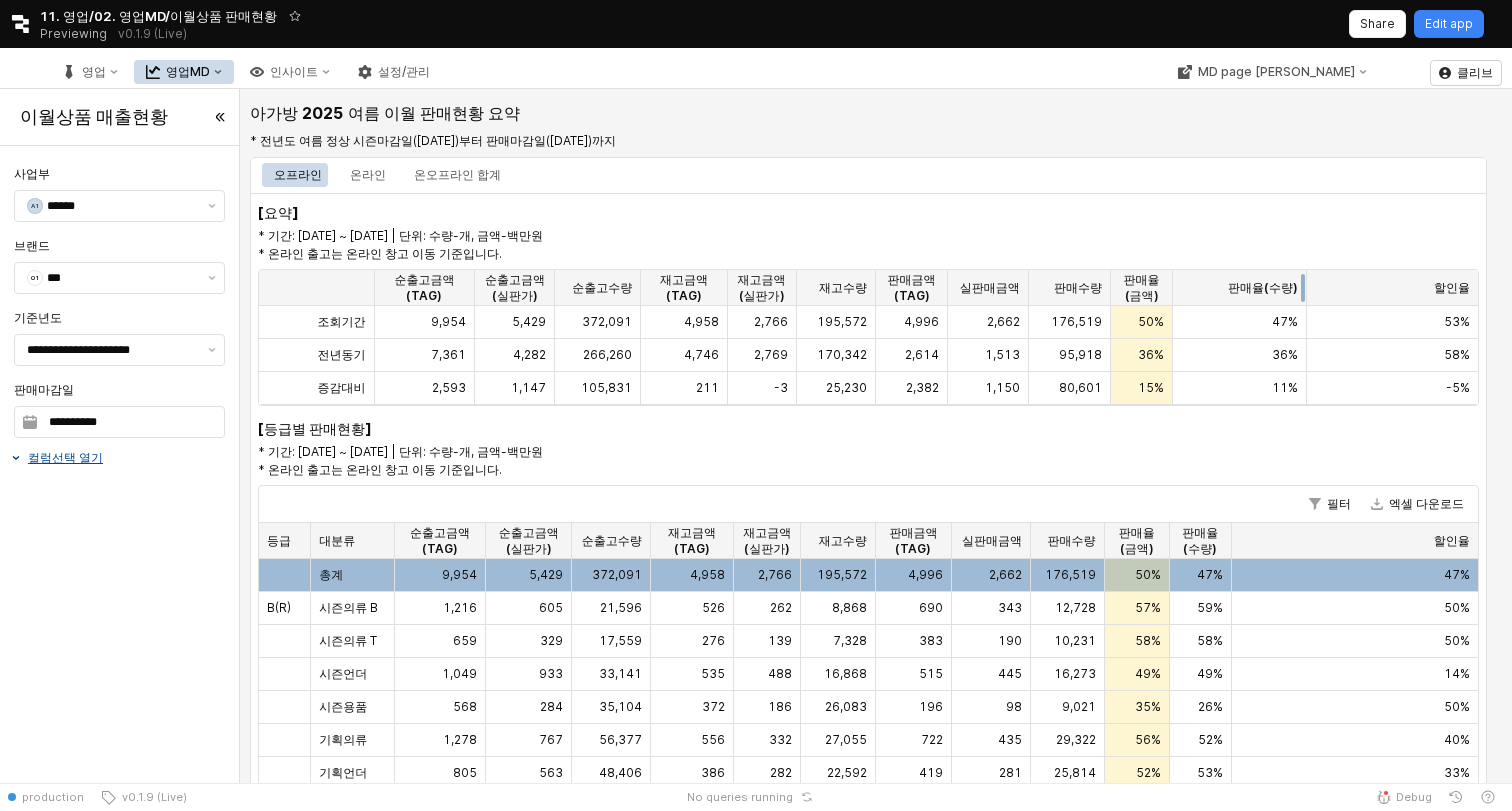 drag, startPoint x: 1221, startPoint y: 289, endPoint x: 1302, endPoint y: 305, distance: 82.565125 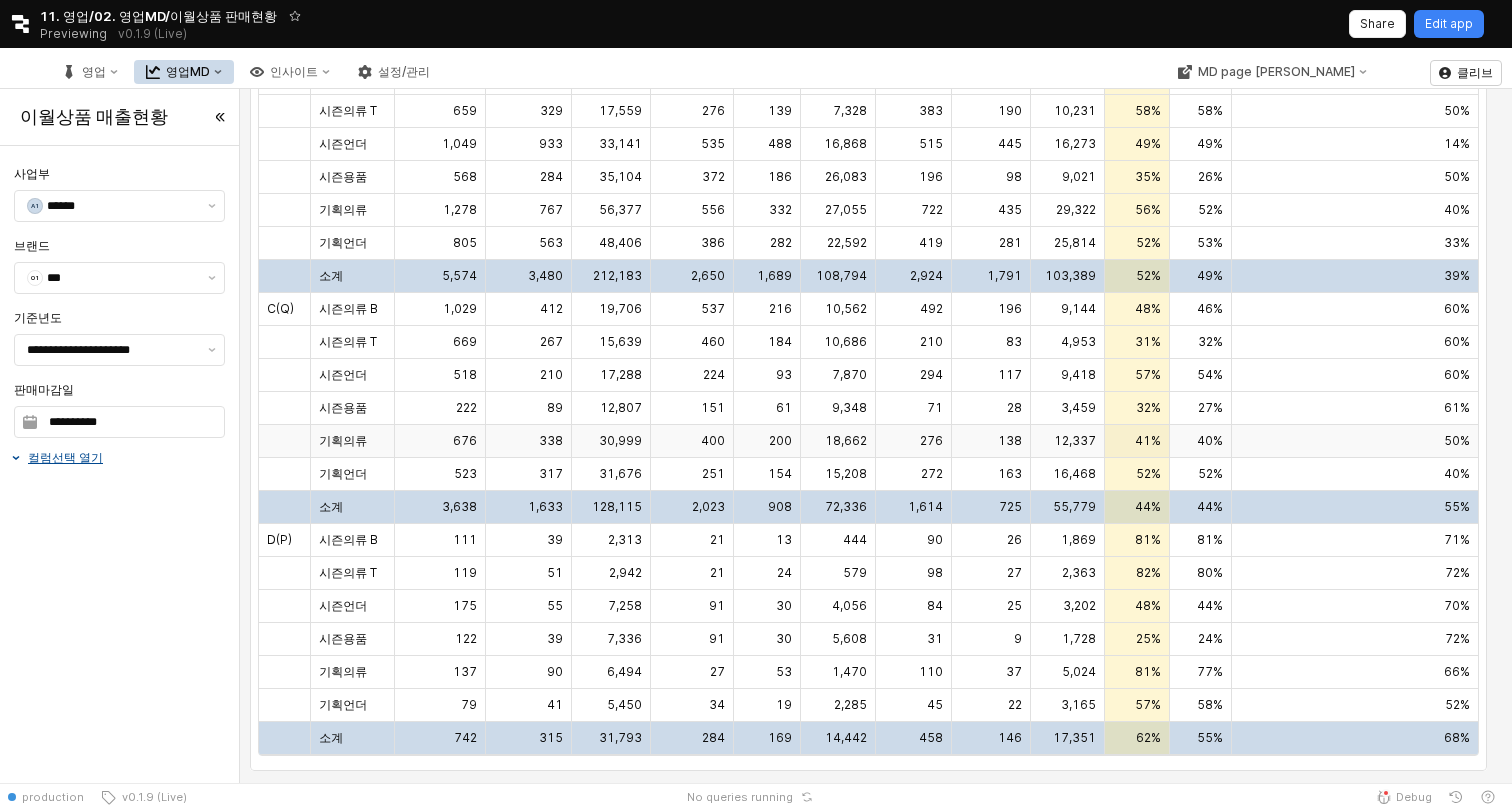 scroll, scrollTop: 0, scrollLeft: 0, axis: both 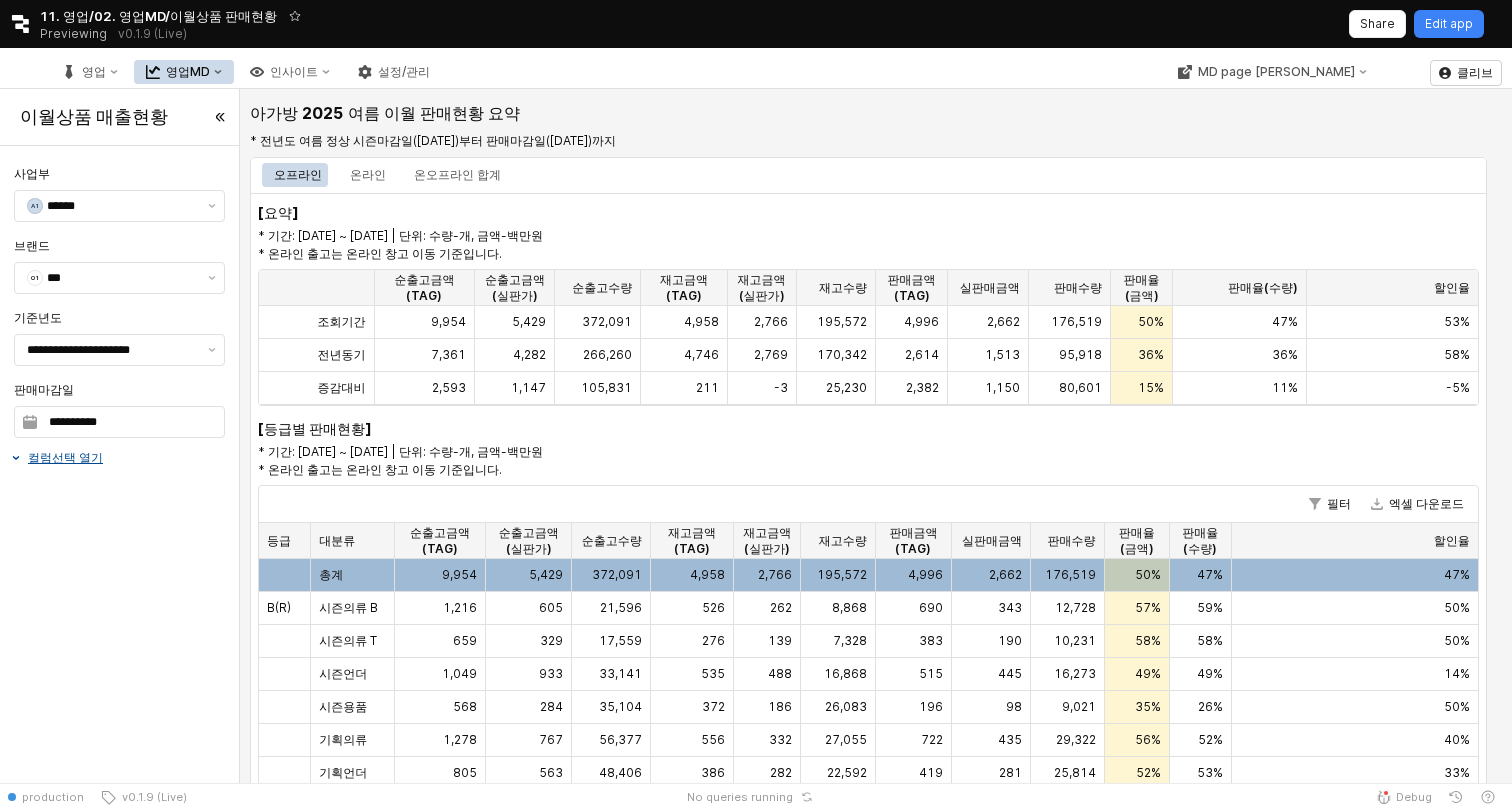 click on "영업 영업MD 인사이트 설정/관리" at bounding box center [246, 72] 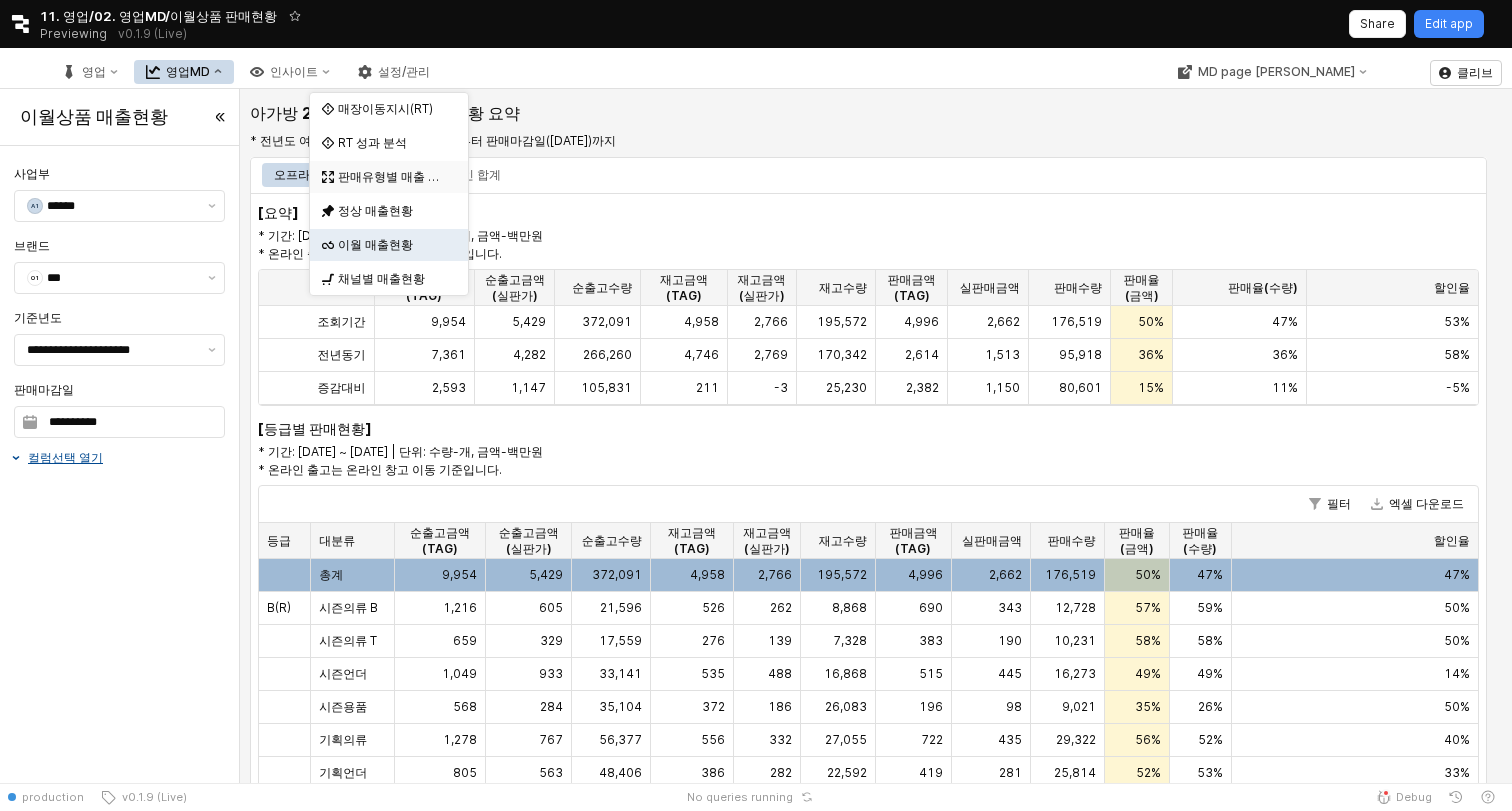 click on "판매유형별 매출 현황" at bounding box center [391, 177] 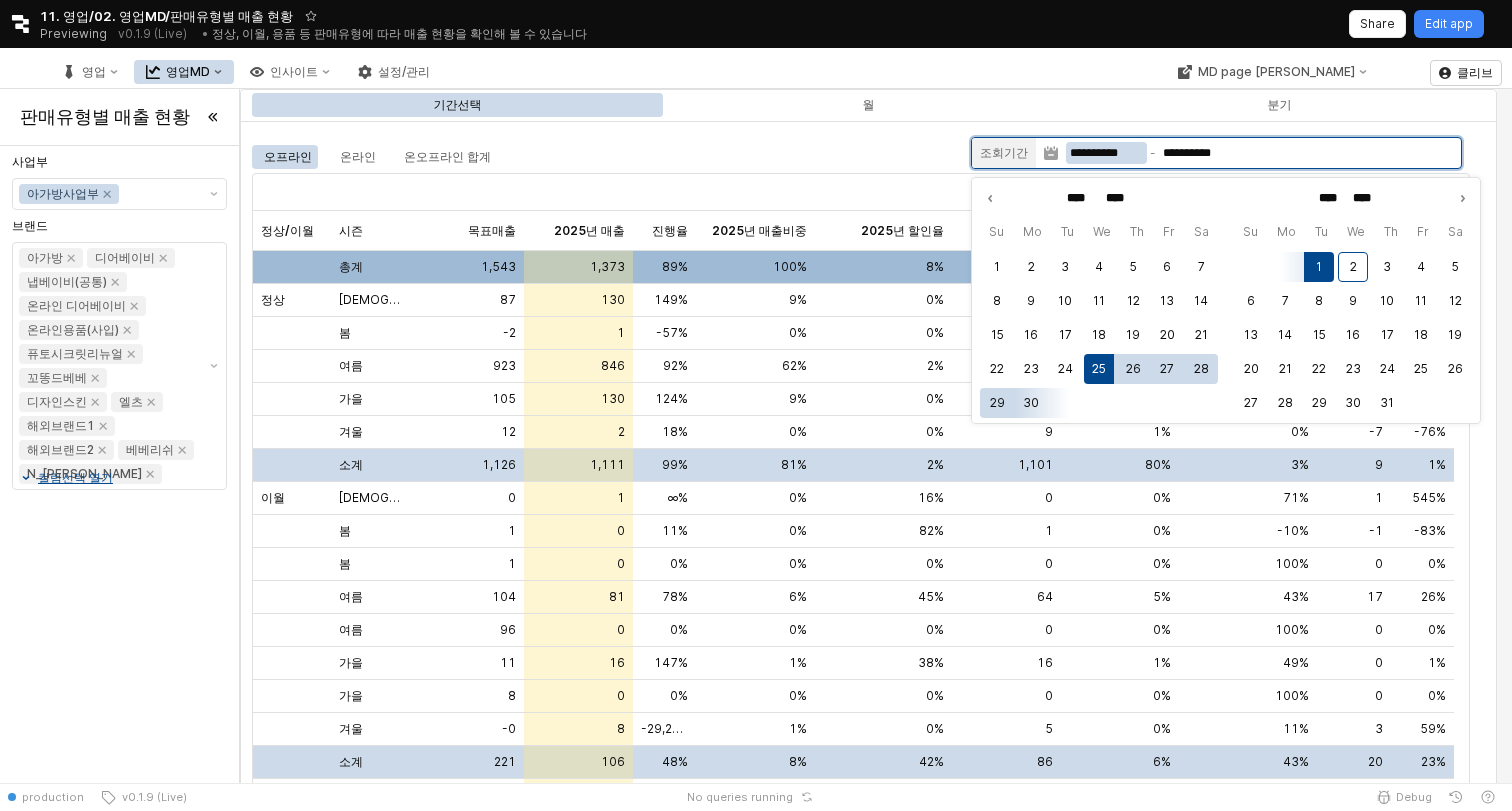 click on "**********" at bounding box center (1106, 153) 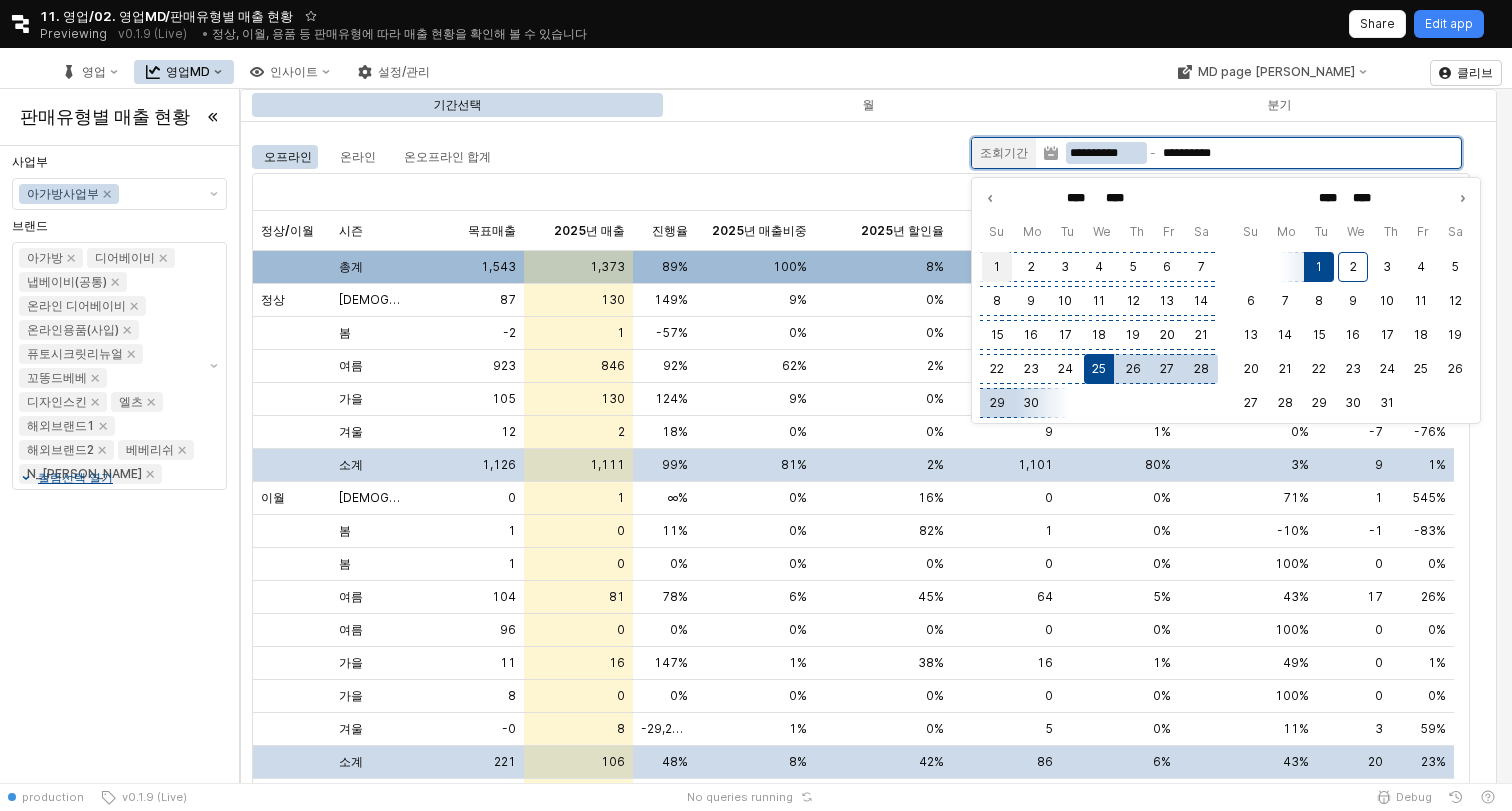 click on "1" at bounding box center [997, 267] 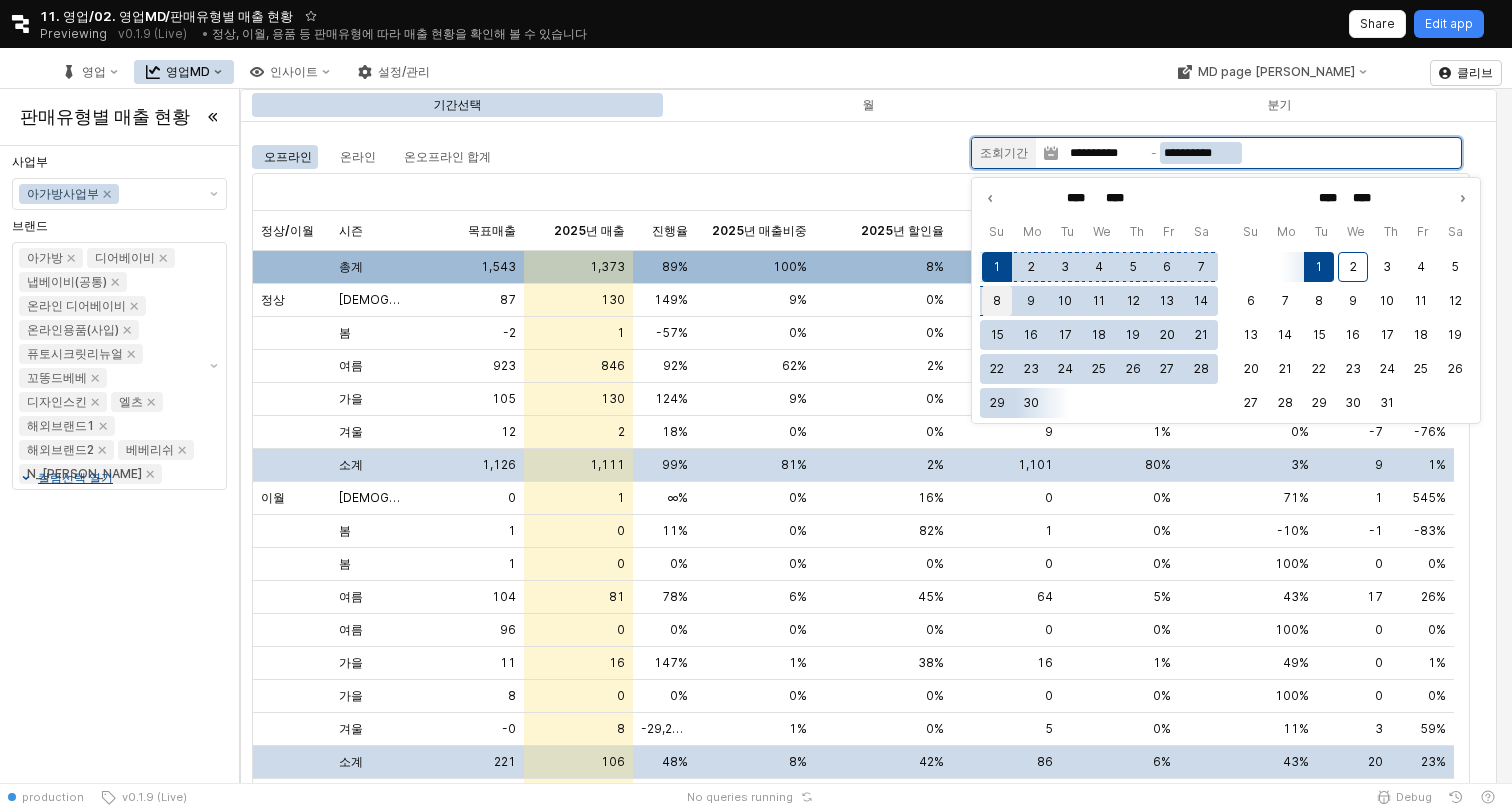 type on "**********" 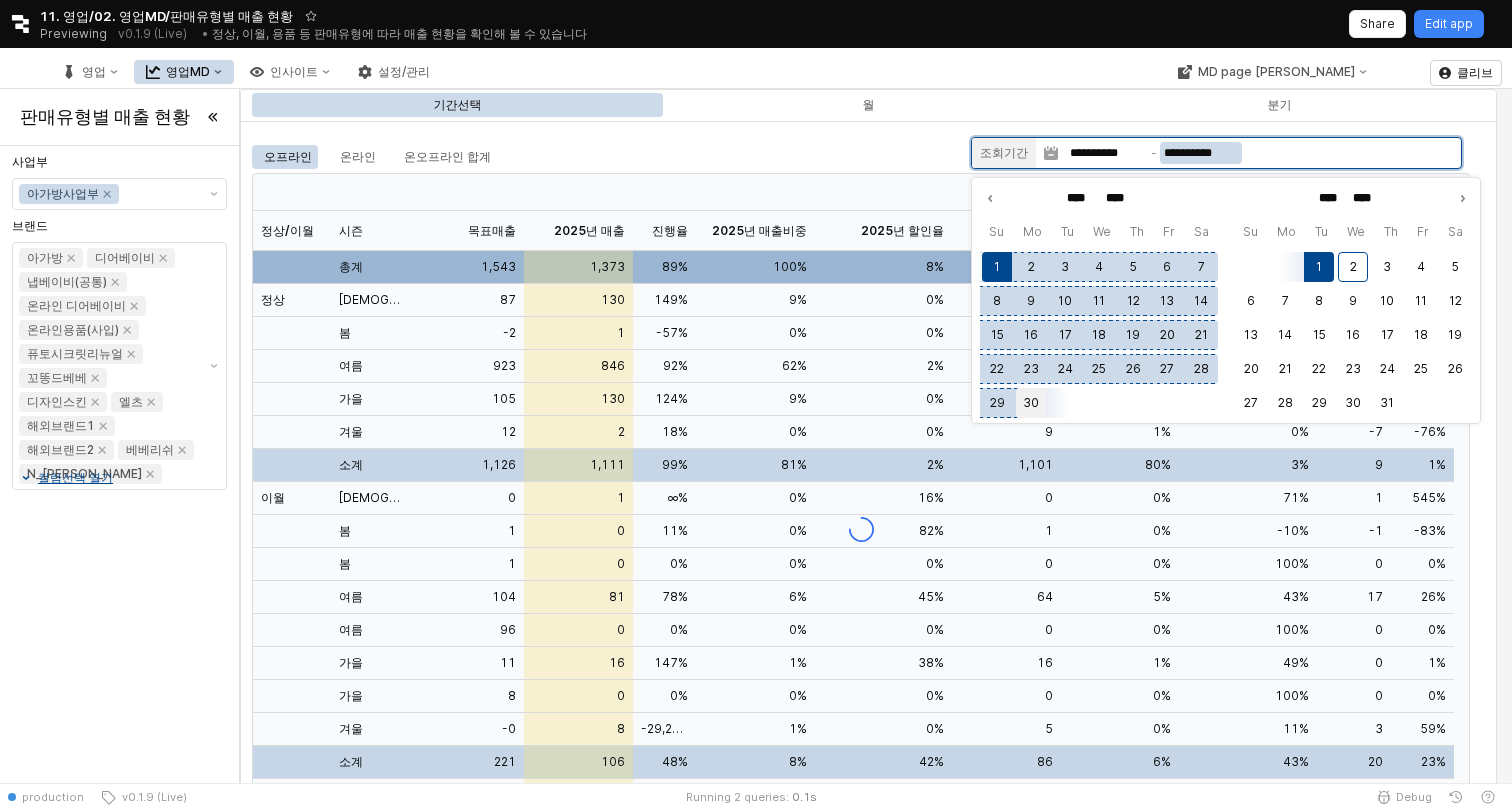 click at bounding box center [1016, 403] 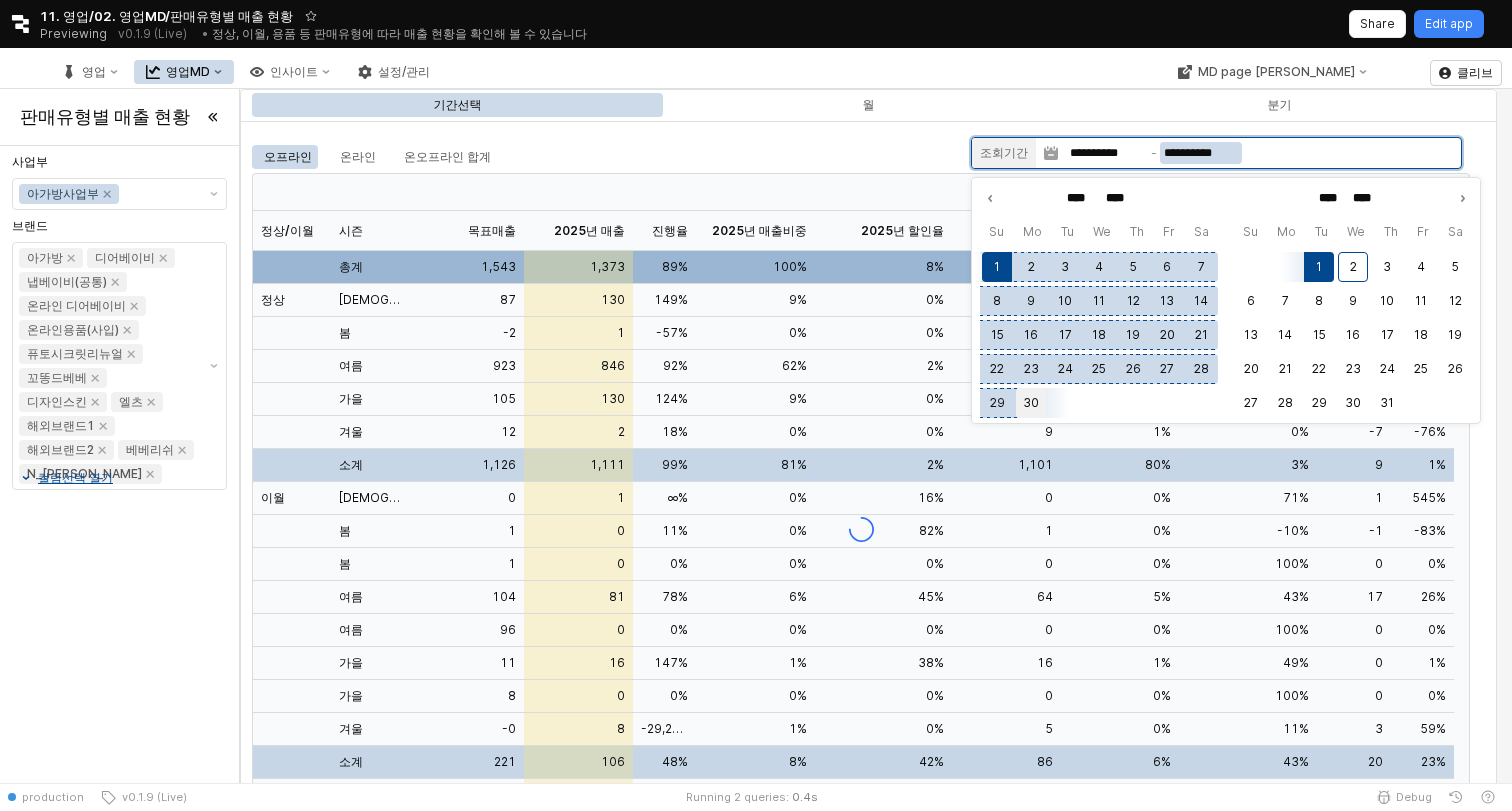 click on "30" at bounding box center (1031, 403) 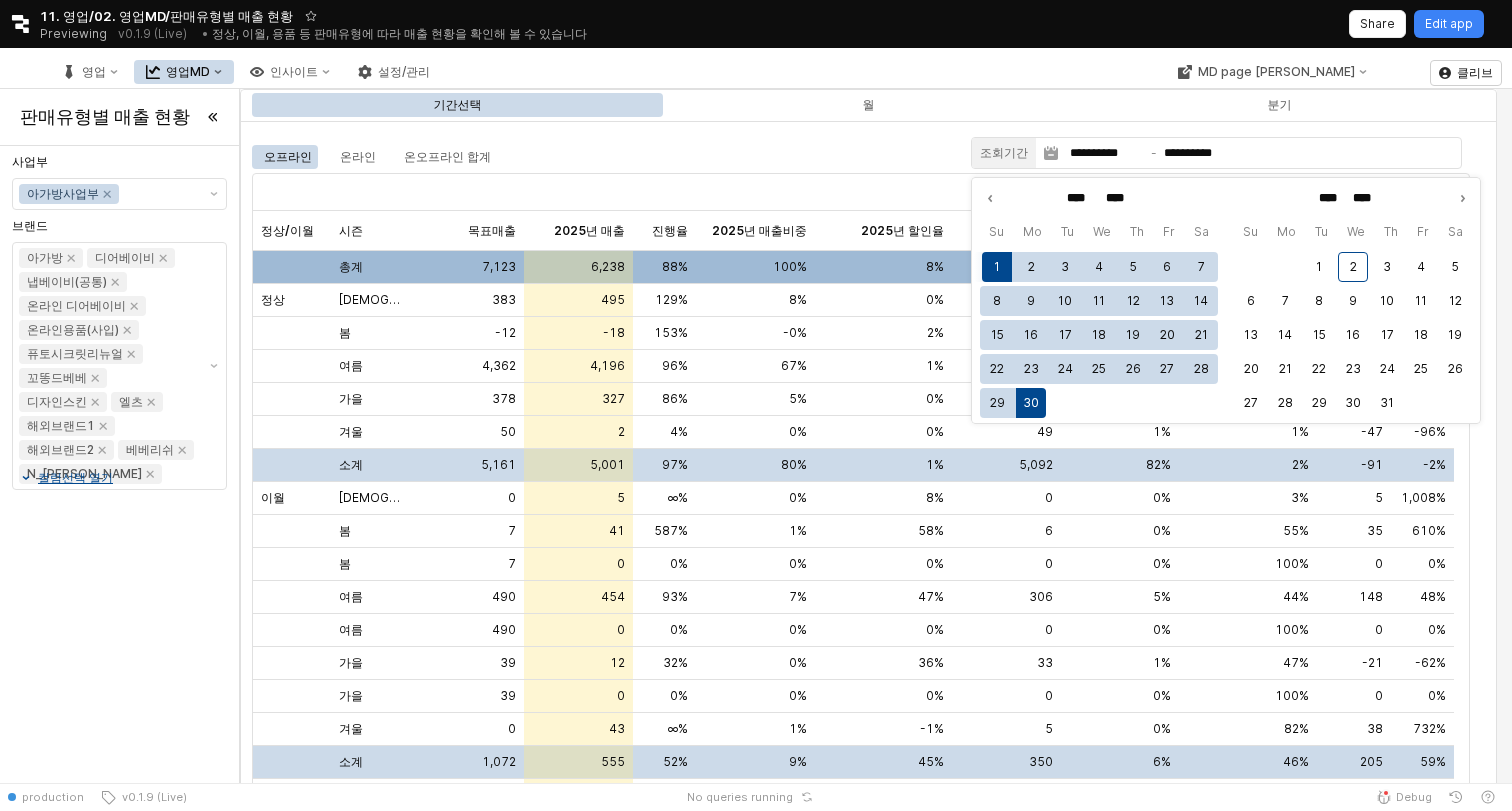click on "엑셀 다운로드" at bounding box center (861, 192) 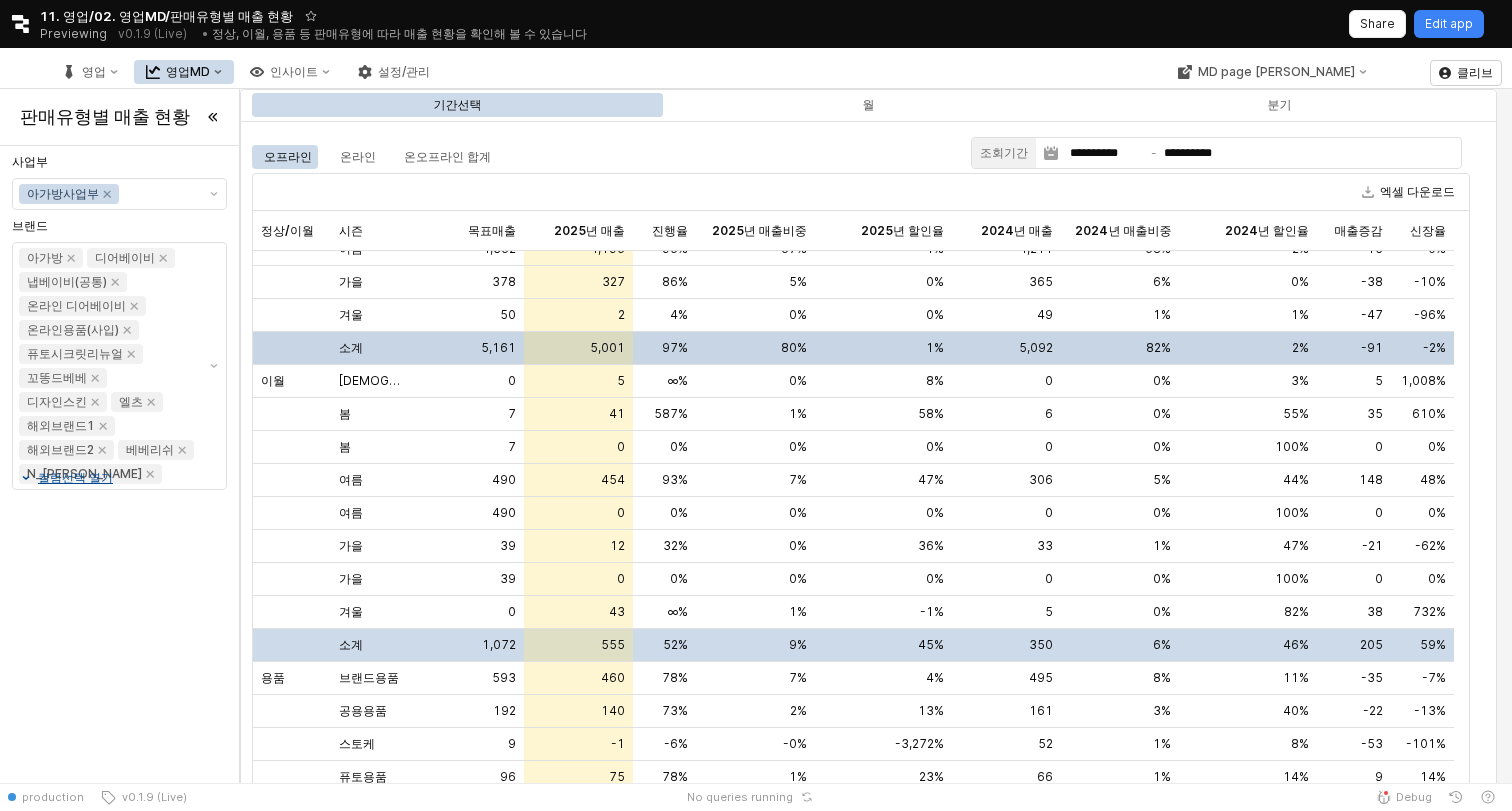 scroll, scrollTop: 143, scrollLeft: 0, axis: vertical 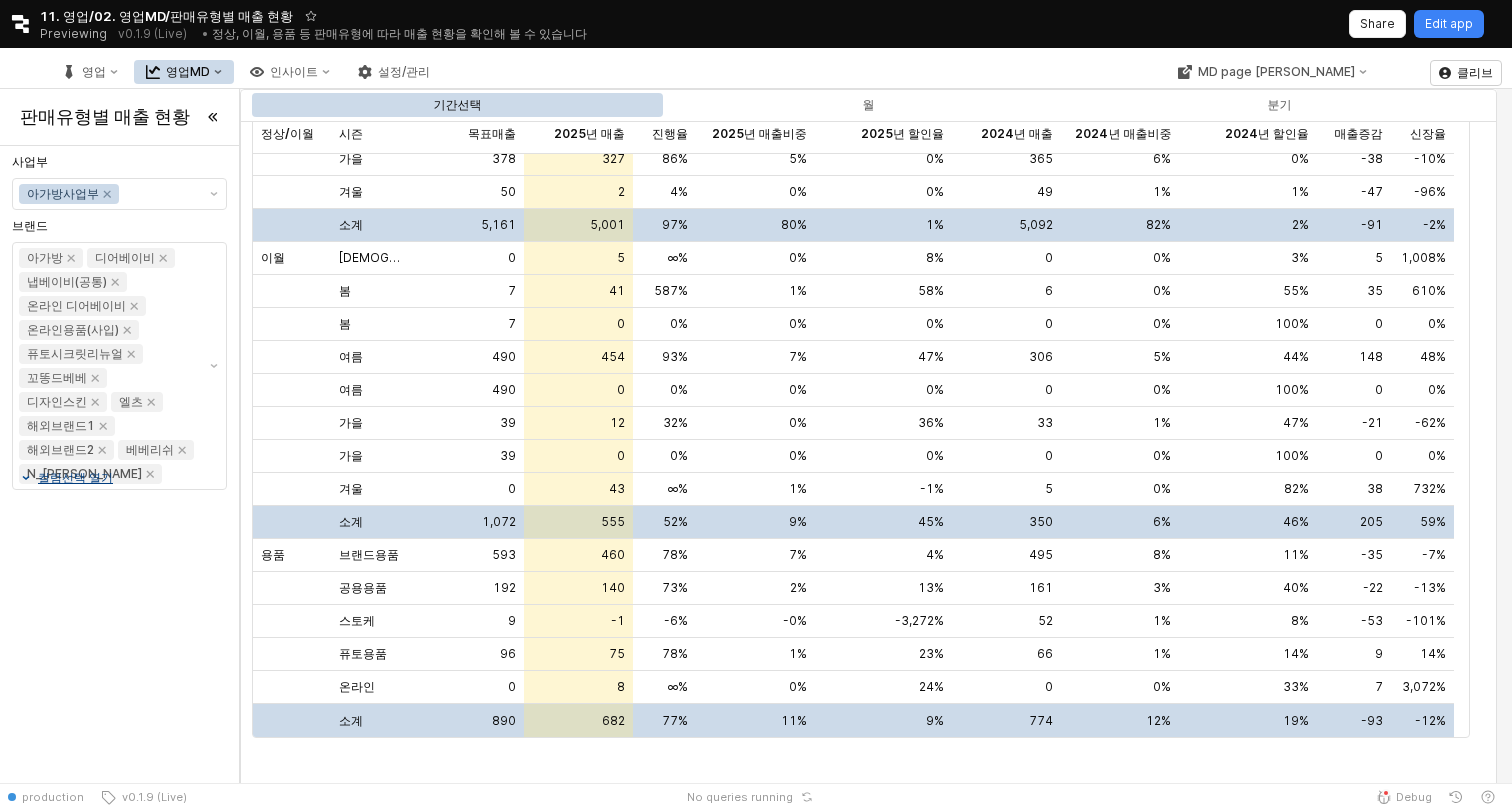 click on "컬럼선택 열기" at bounding box center [75, 478] 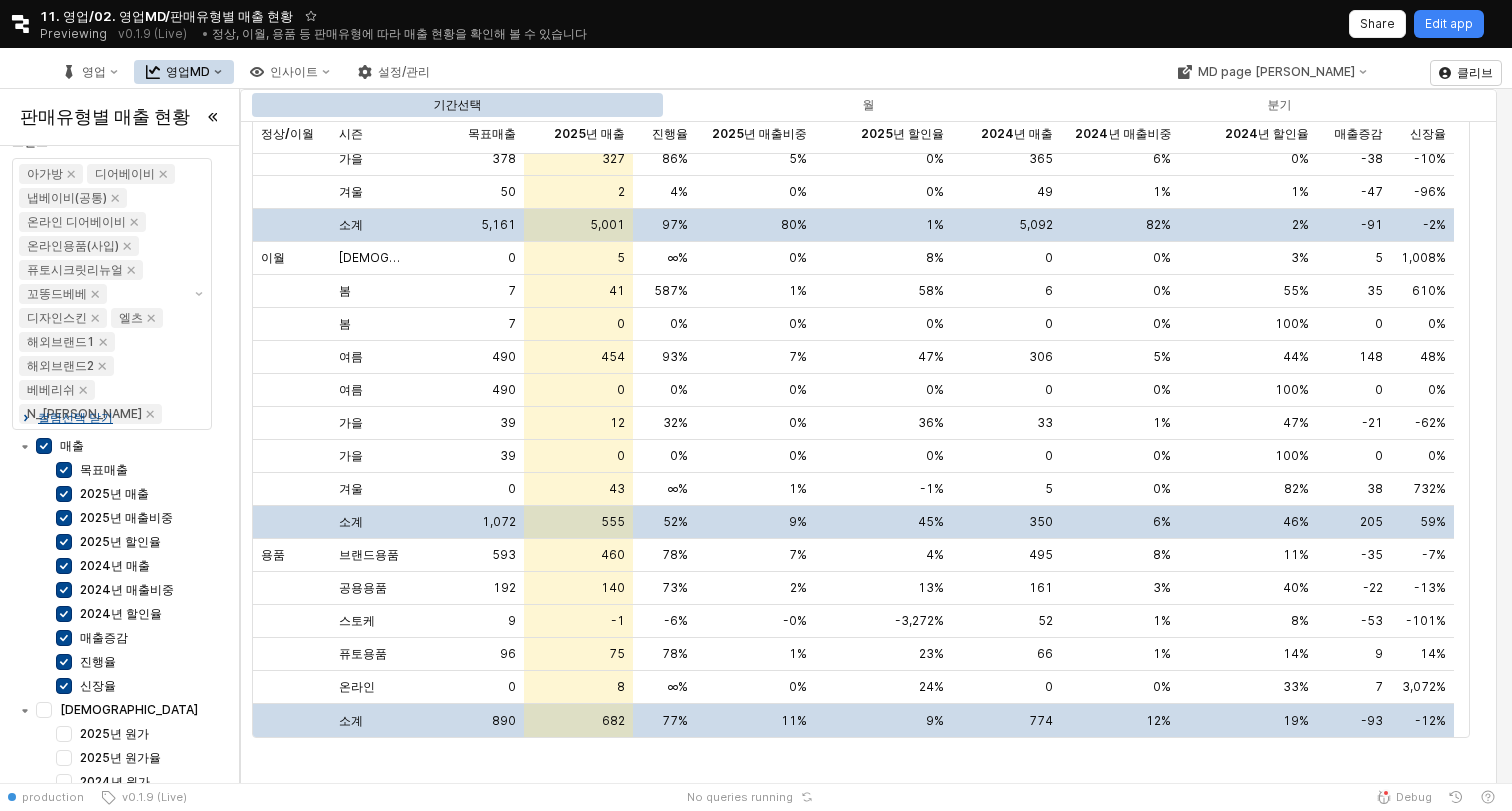 scroll, scrollTop: 171, scrollLeft: 0, axis: vertical 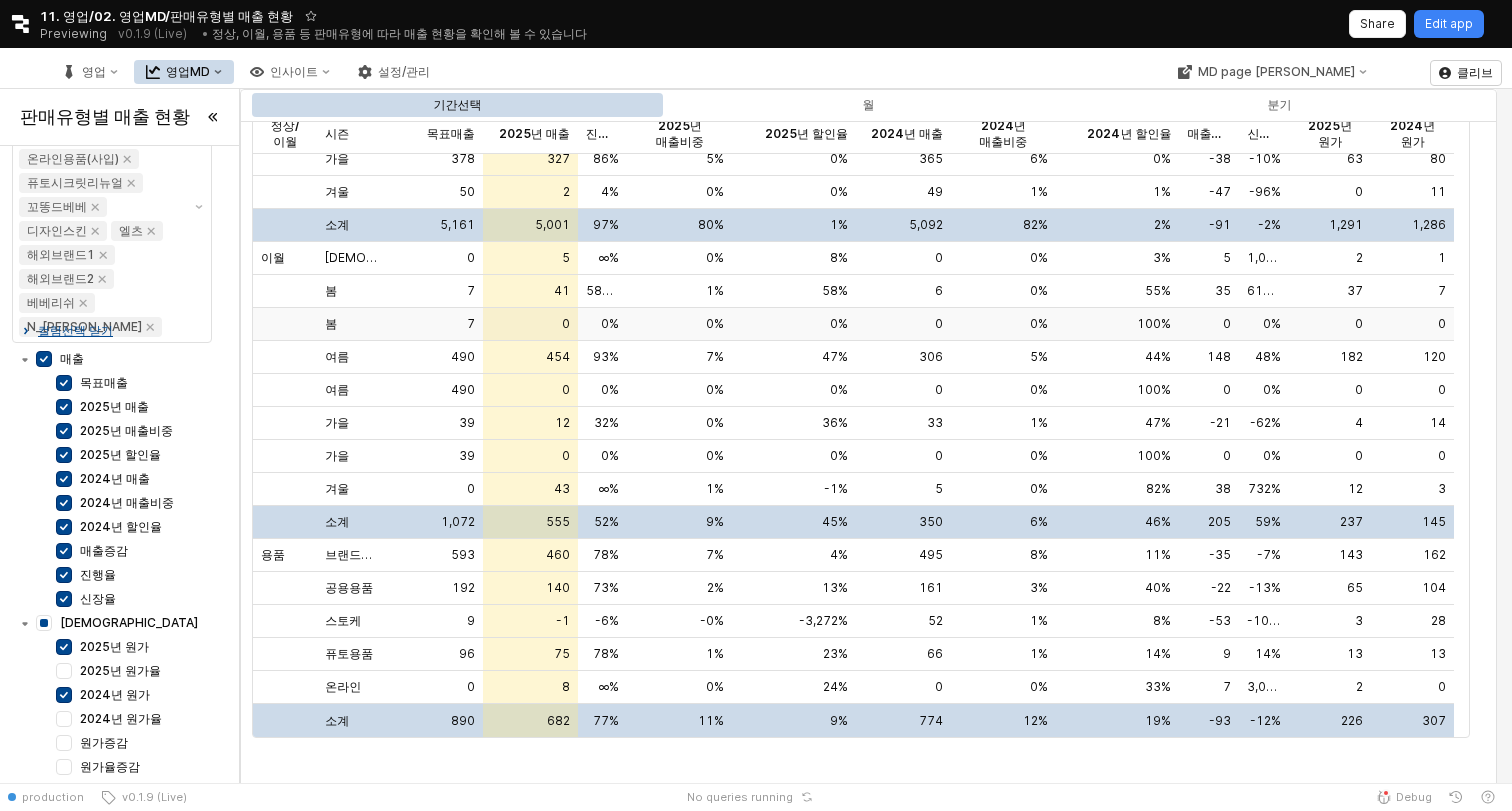 click on "봄" at bounding box center (352, 324) 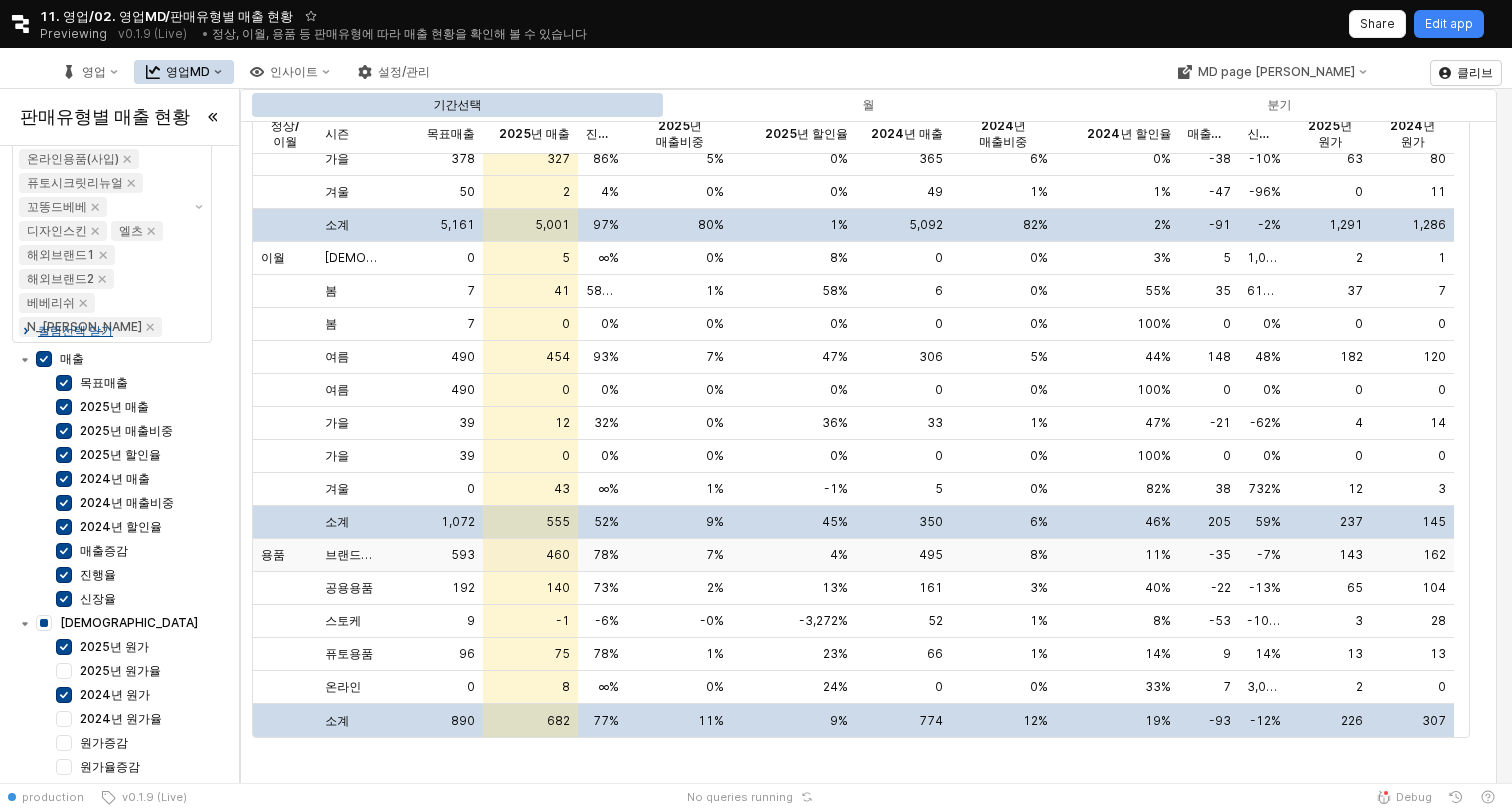 scroll, scrollTop: 0, scrollLeft: 0, axis: both 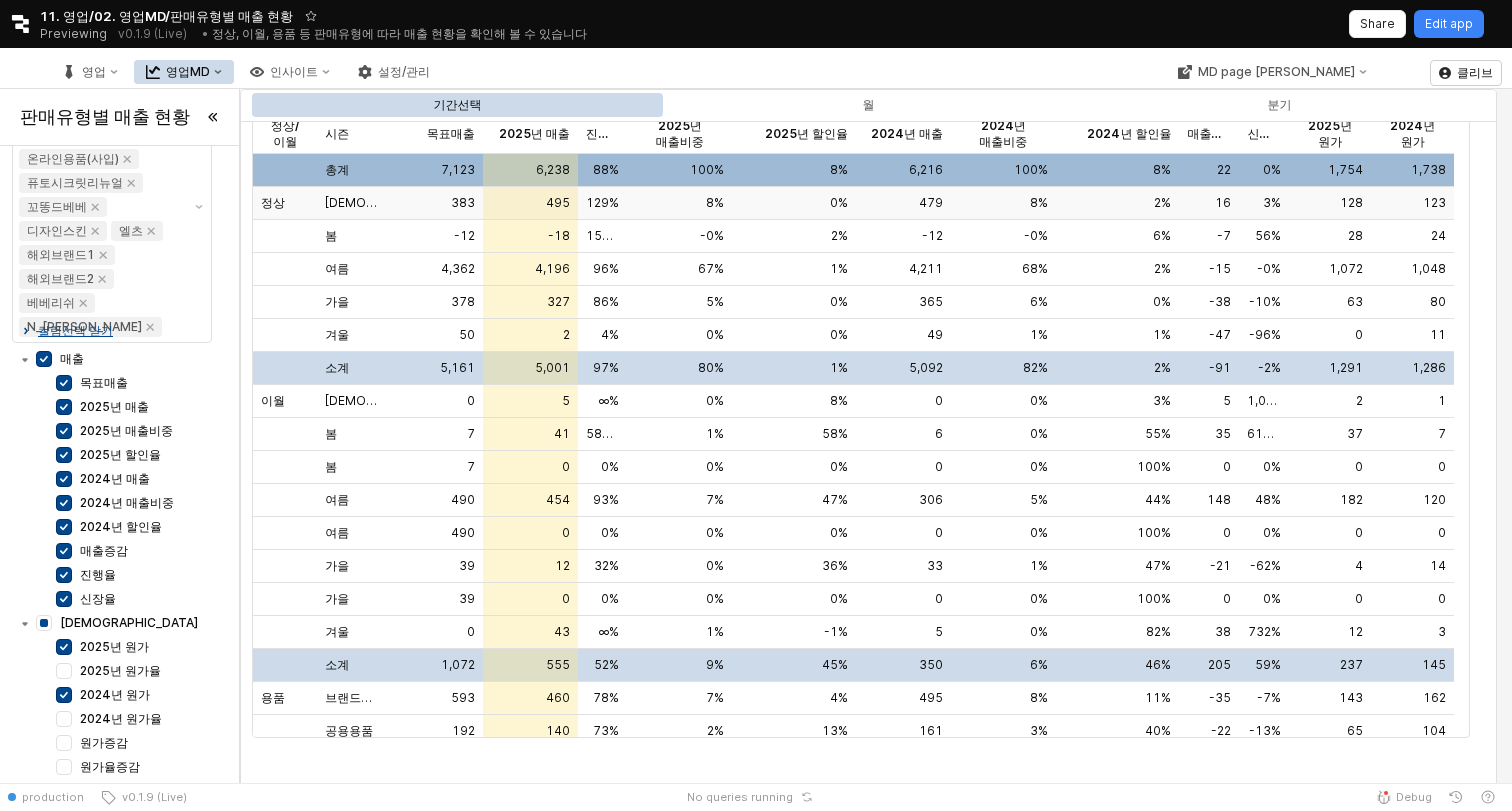 click on "[DEMOGRAPHIC_DATA]" at bounding box center [352, 203] 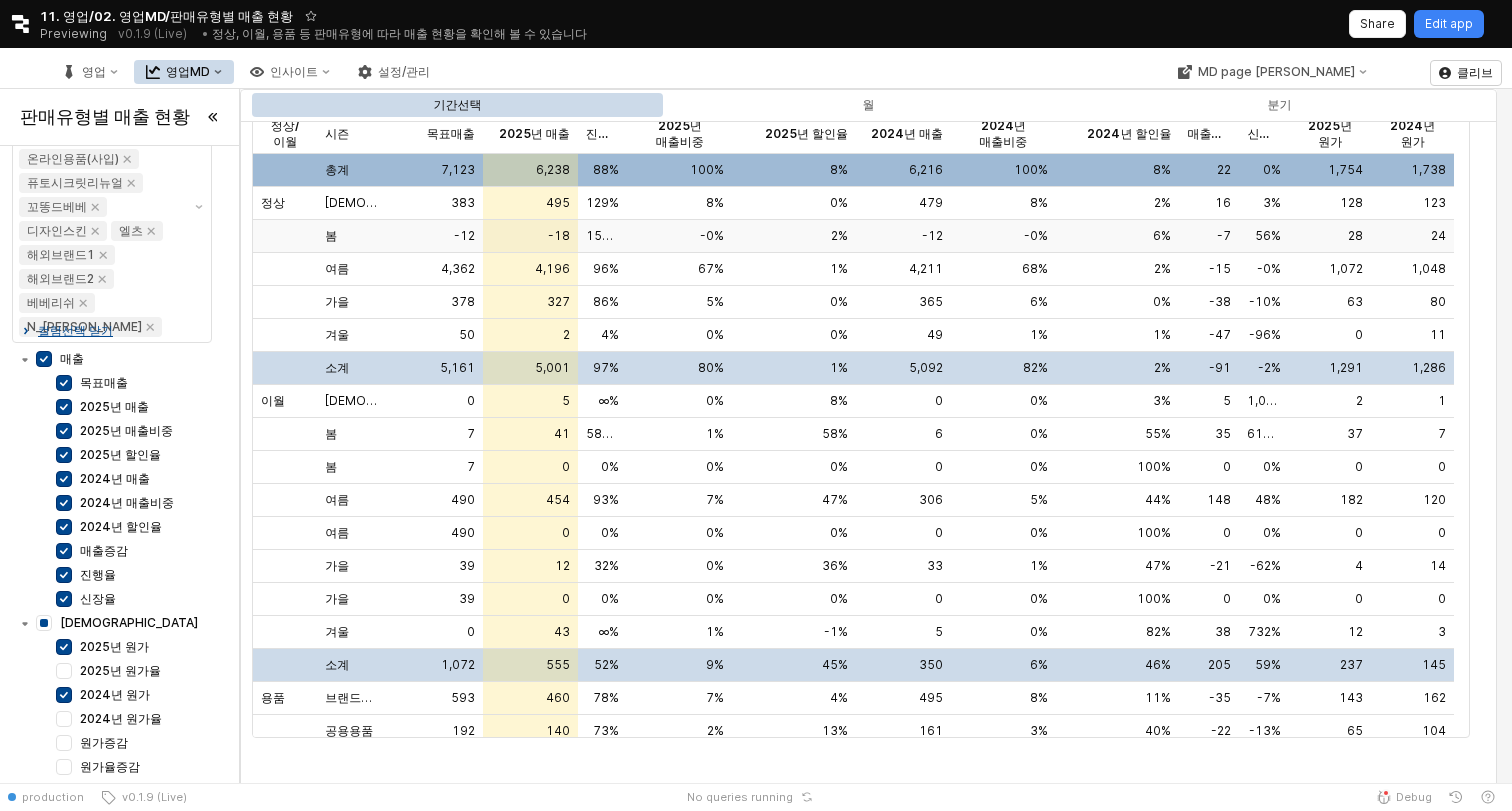 scroll, scrollTop: 0, scrollLeft: 0, axis: both 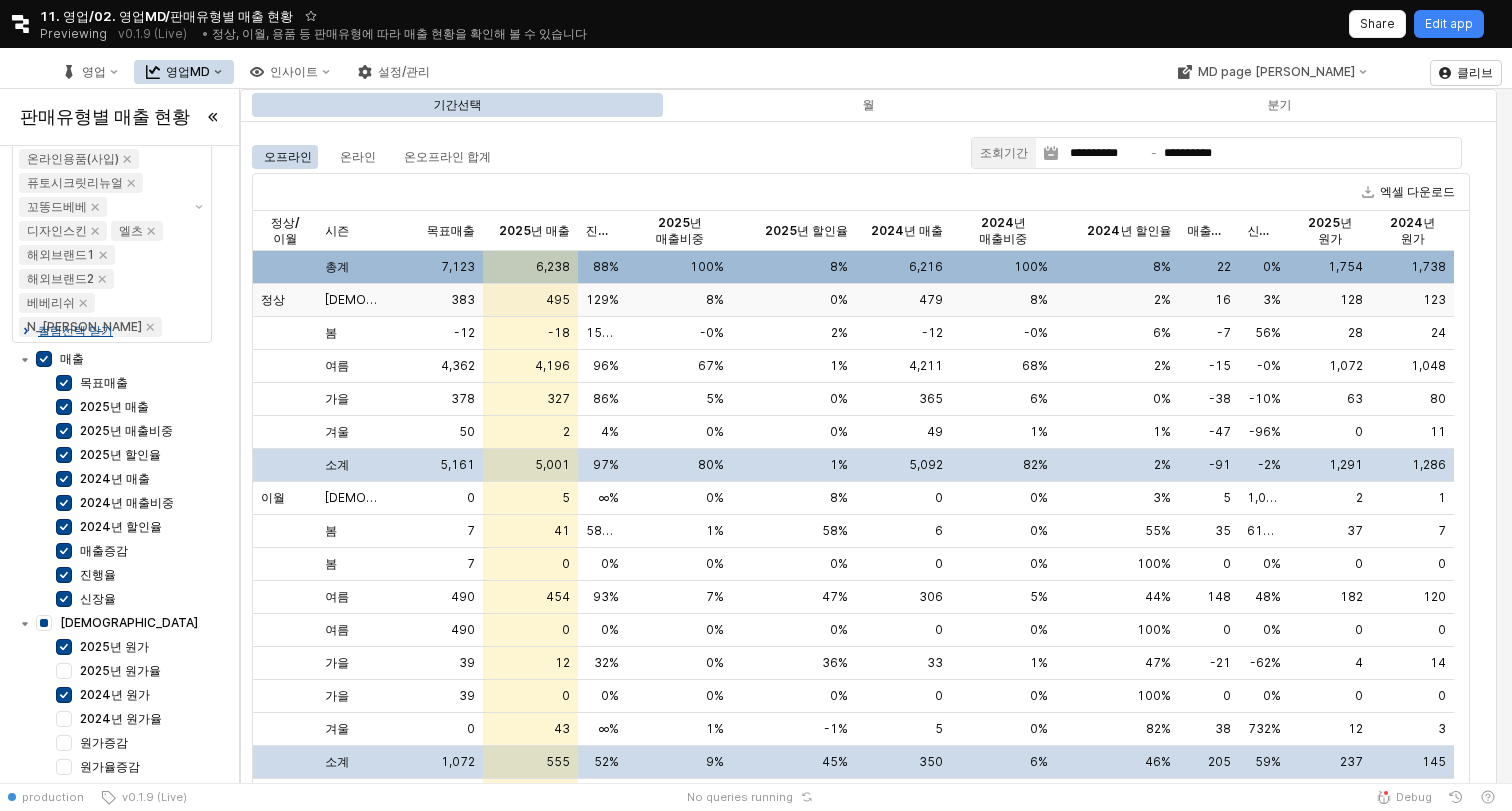 click on "[DEMOGRAPHIC_DATA]" at bounding box center [352, 300] 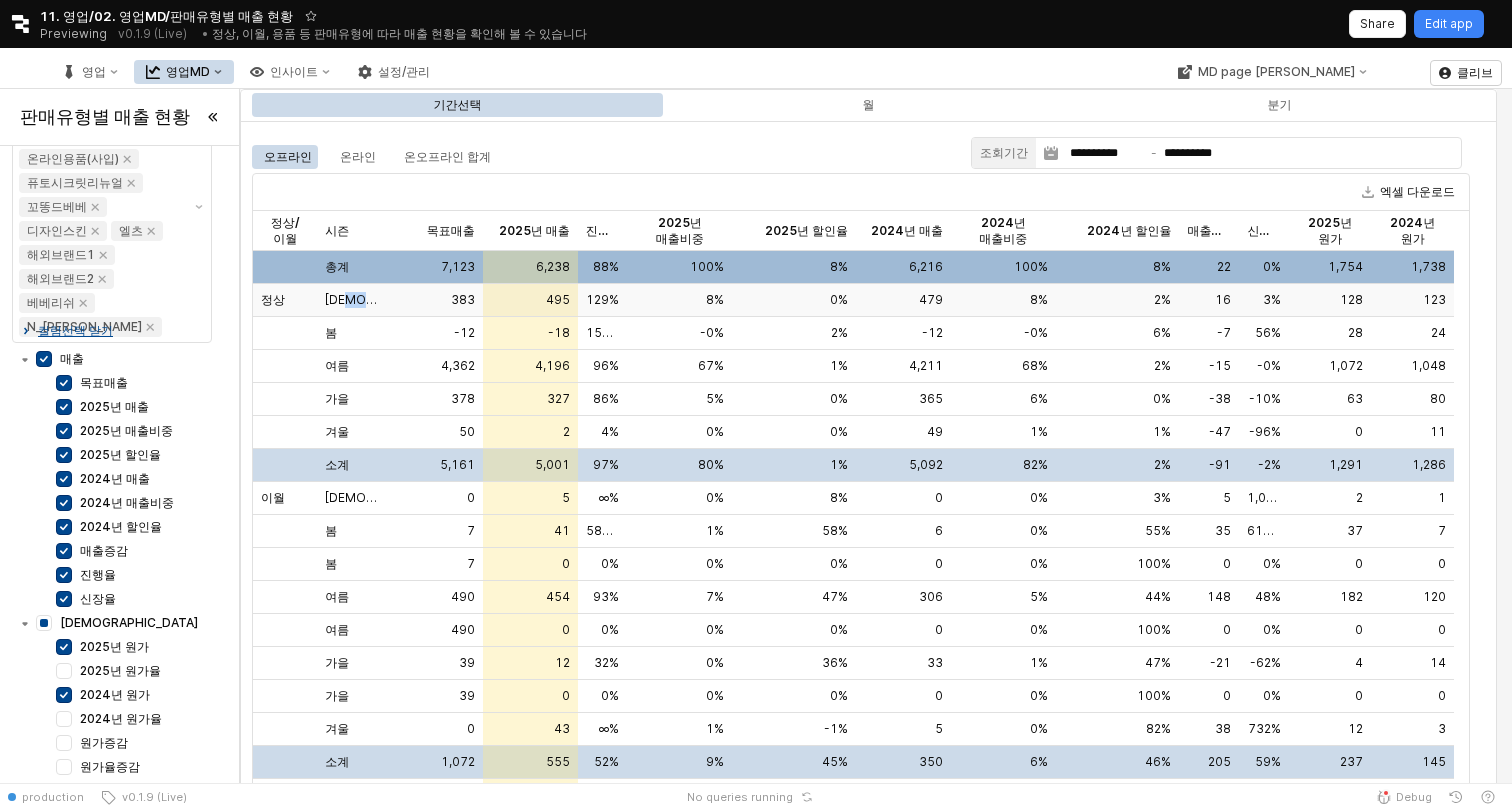click on "[DEMOGRAPHIC_DATA]" at bounding box center (352, 300) 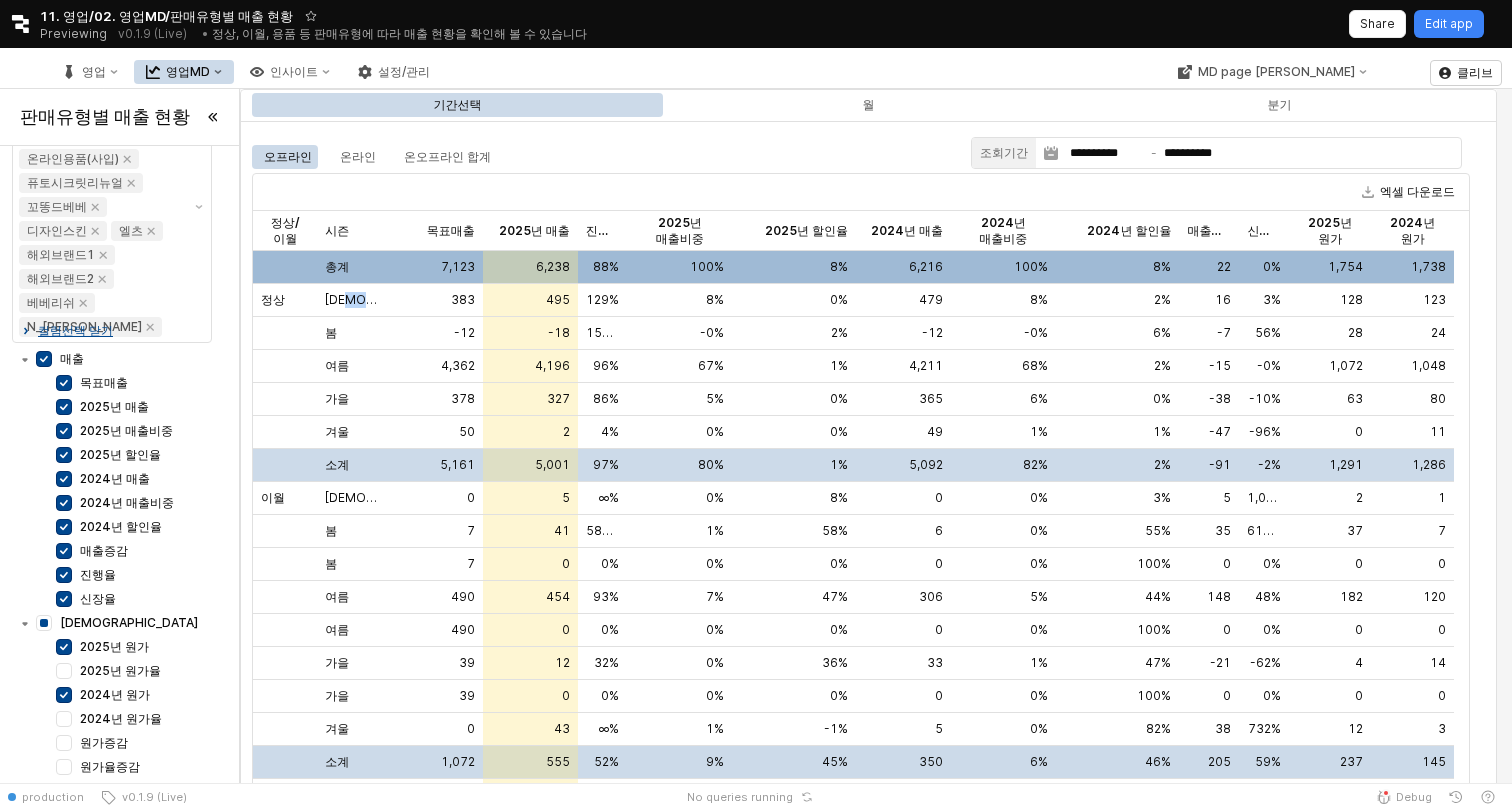 click on "영업MD" at bounding box center (188, 72) 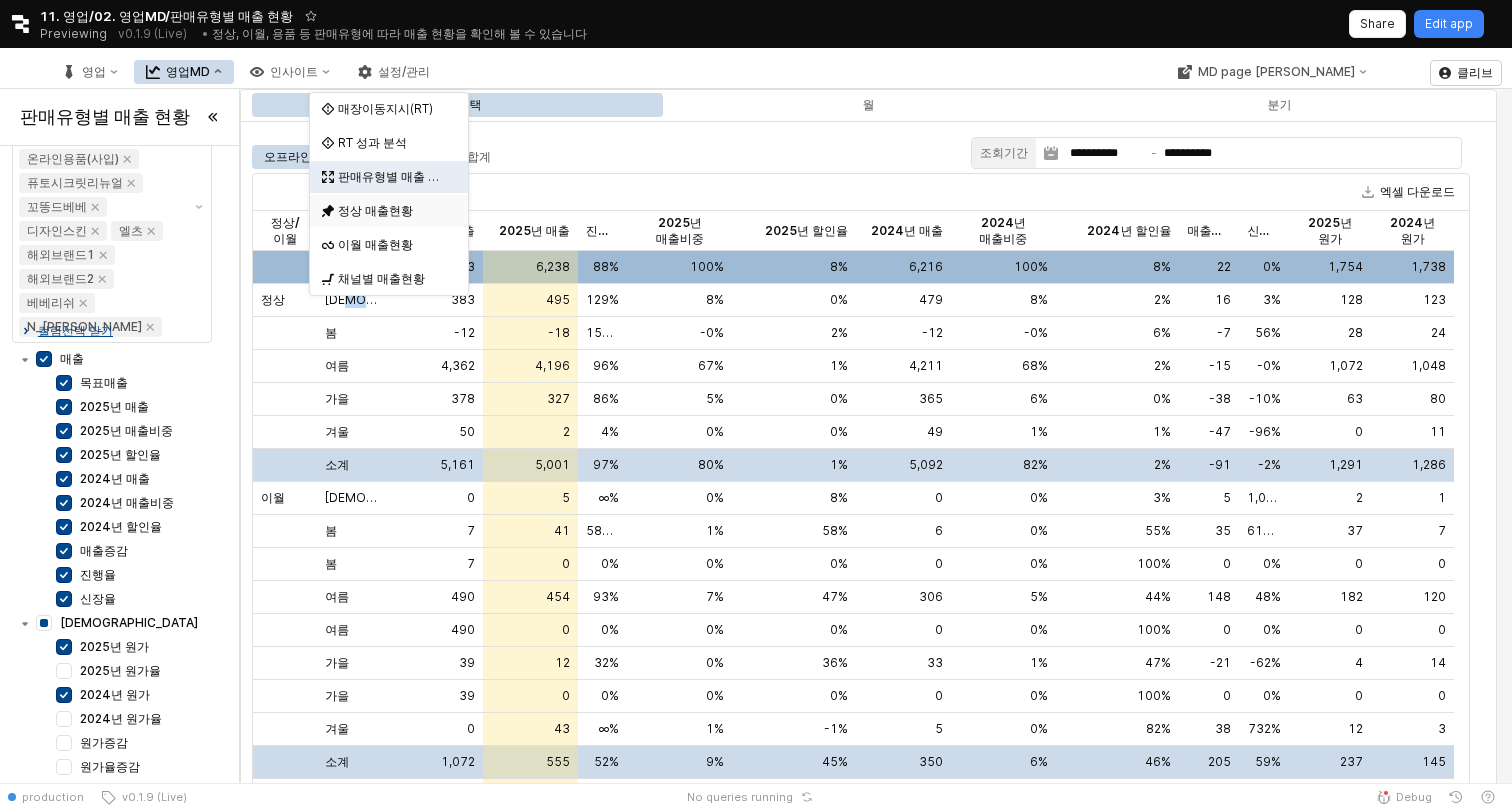 click on "정상 매출현황" at bounding box center [391, 211] 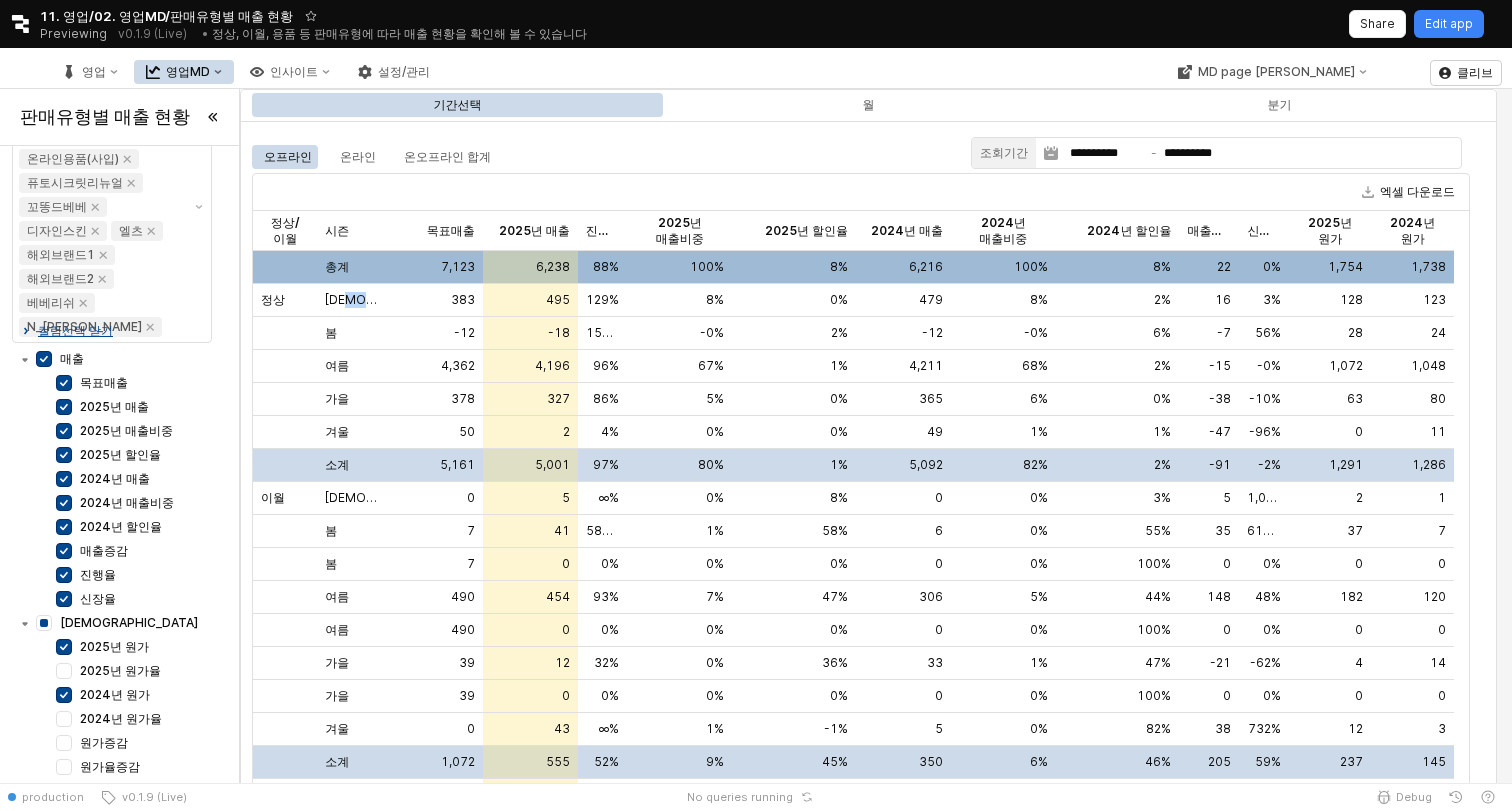 type on "**********" 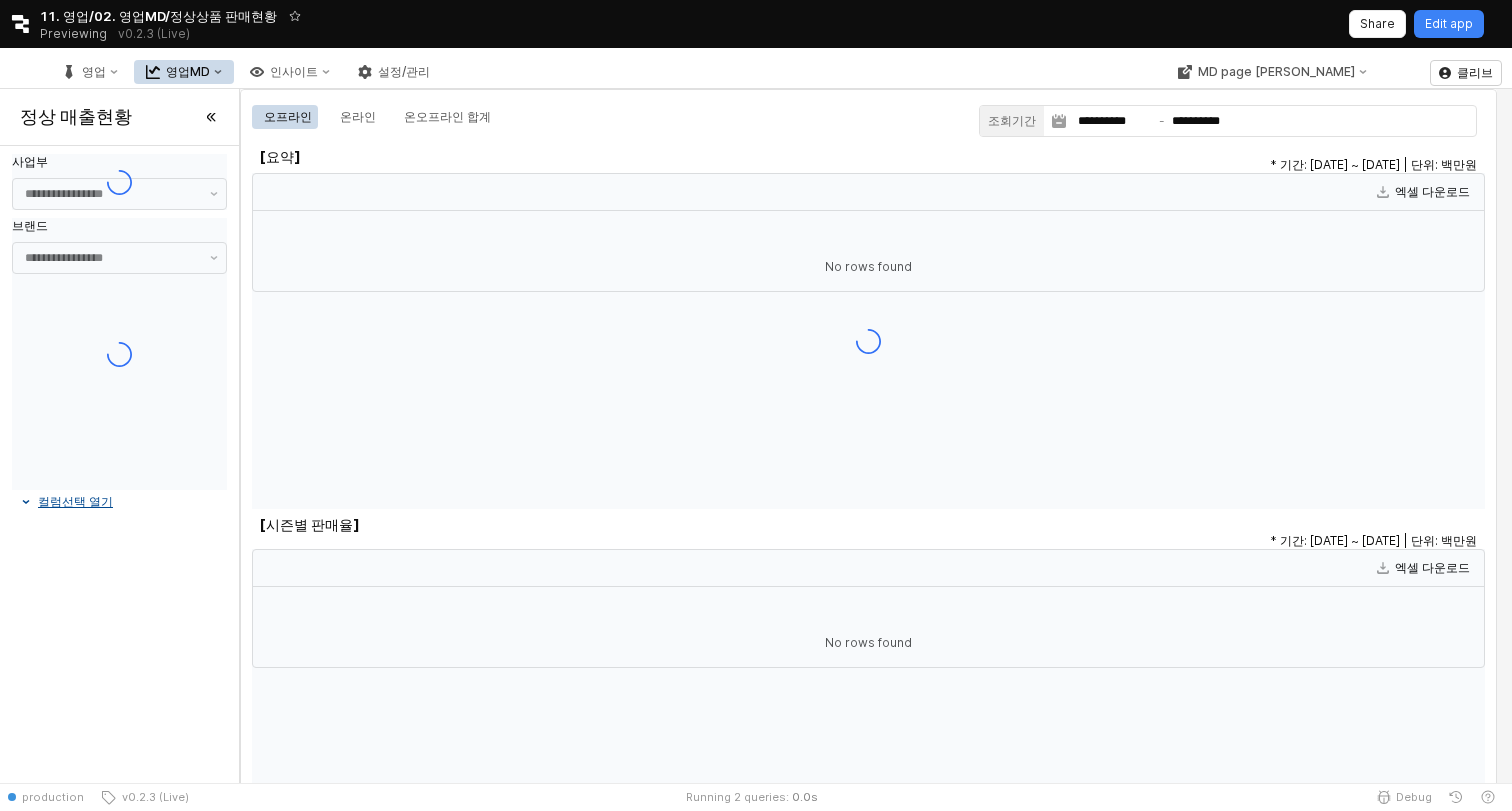 scroll, scrollTop: 0, scrollLeft: 0, axis: both 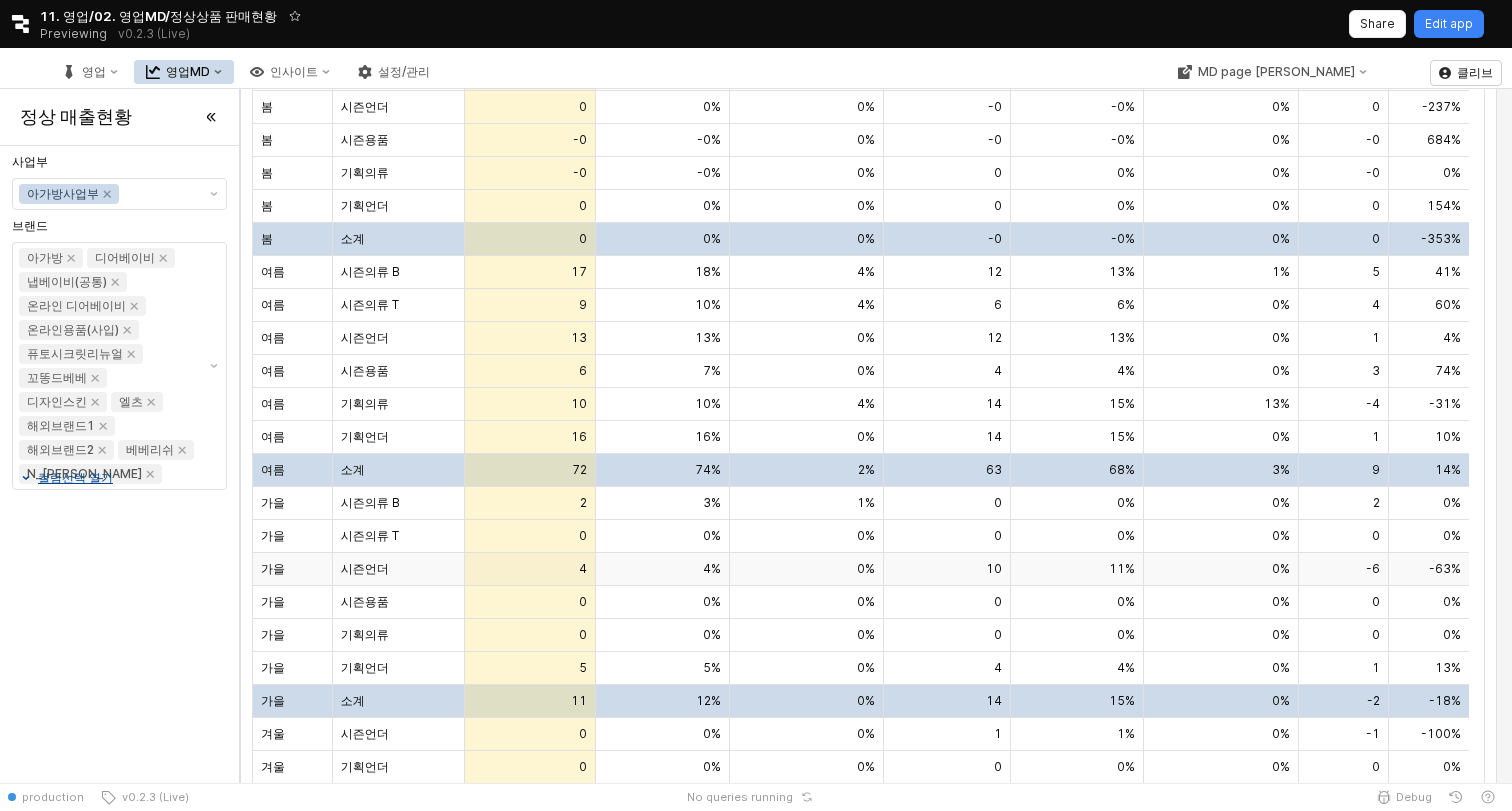 click on "시즌언더" at bounding box center [399, 569] 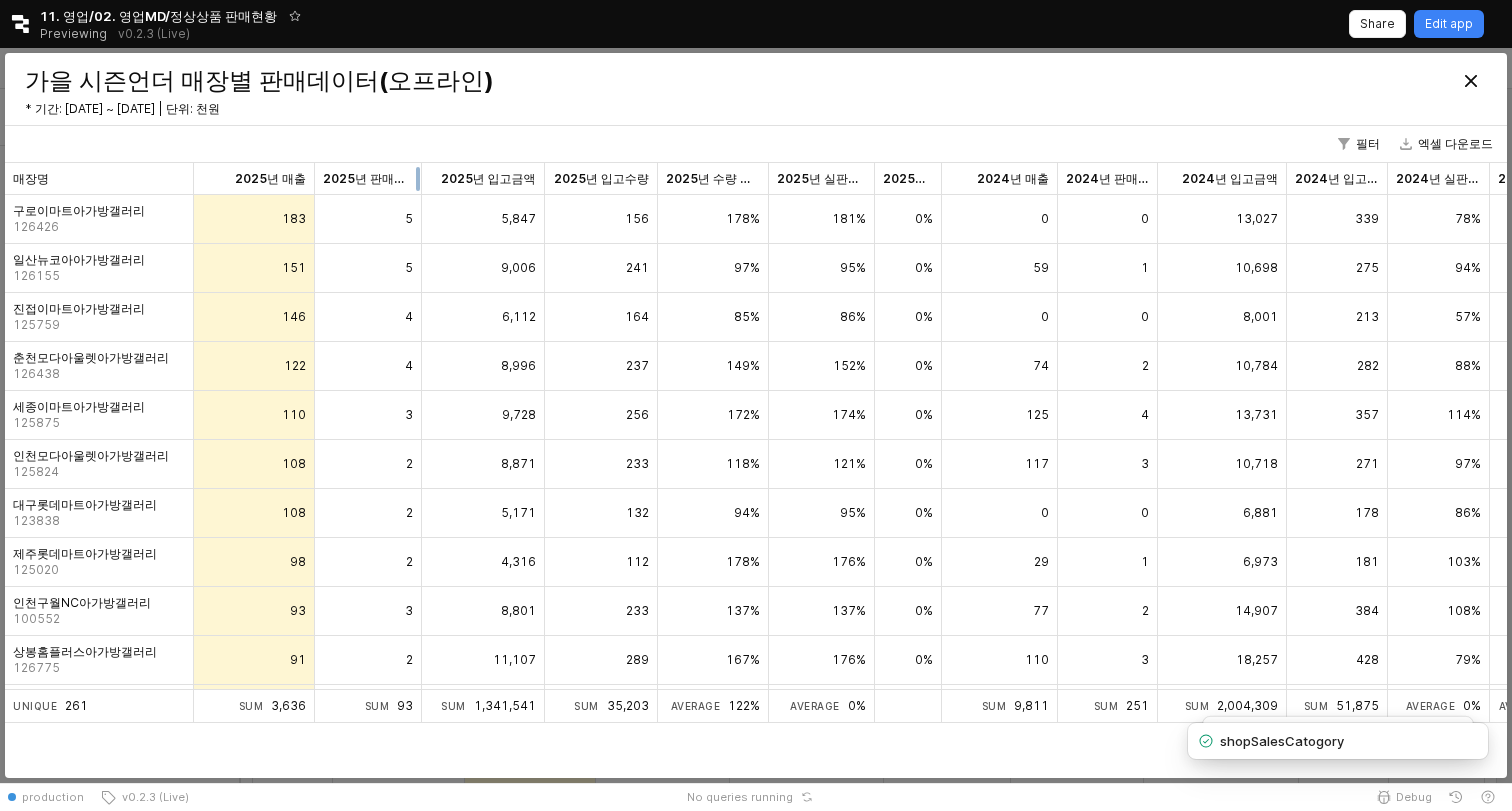 drag, startPoint x: 397, startPoint y: 181, endPoint x: 416, endPoint y: 182, distance: 19.026299 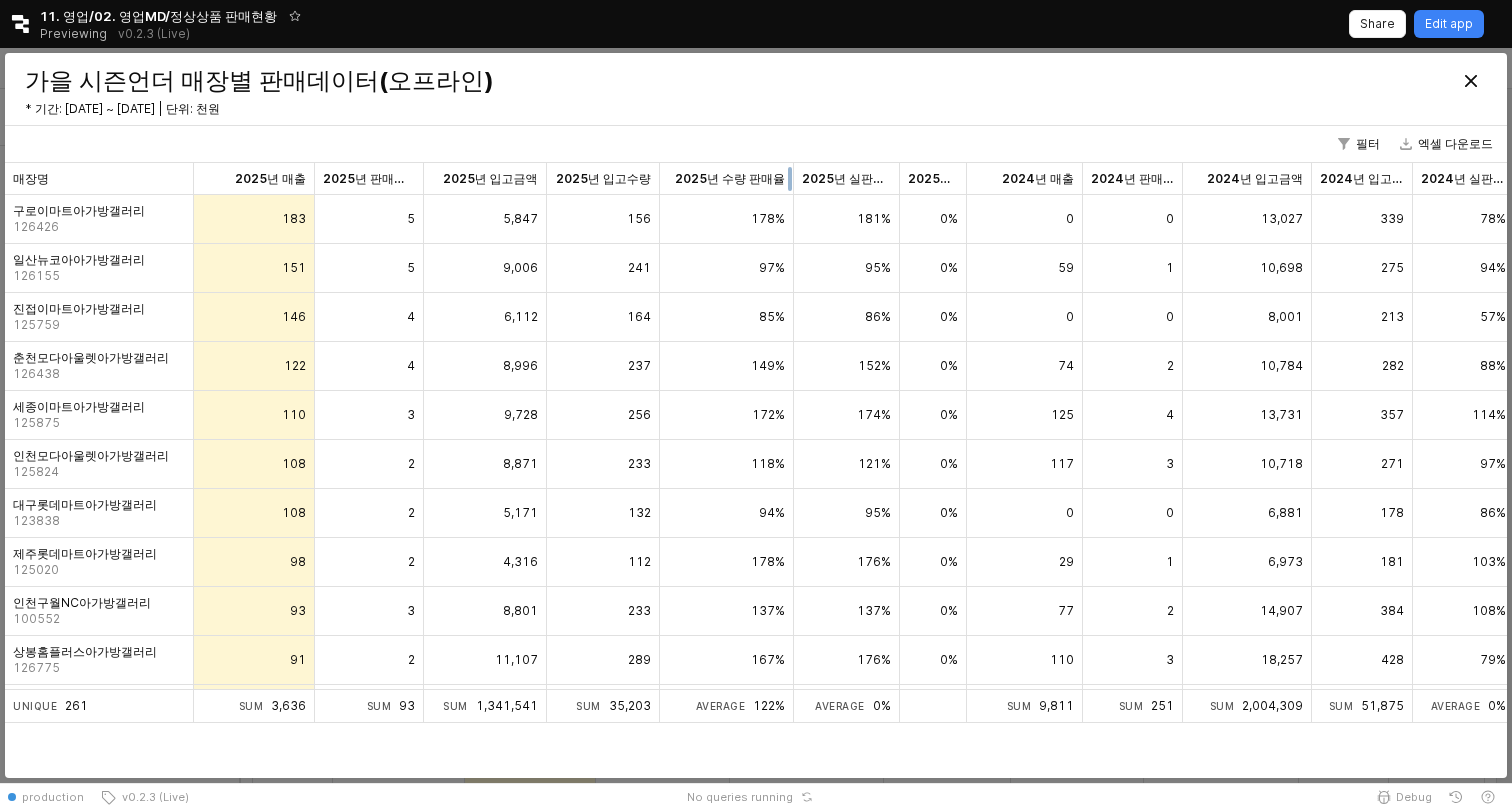 drag, startPoint x: 771, startPoint y: 184, endPoint x: 794, endPoint y: 184, distance: 23 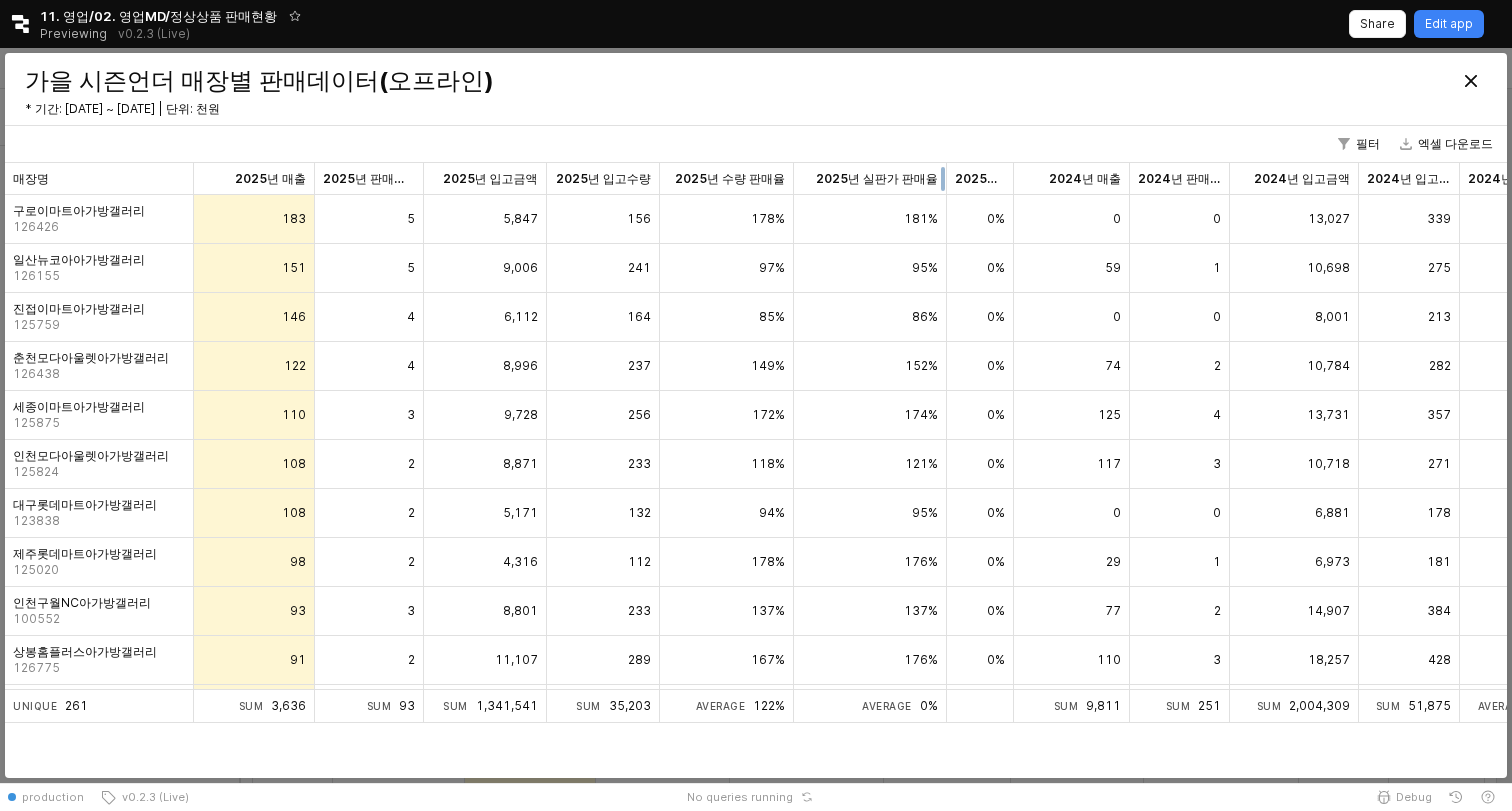 drag, startPoint x: 888, startPoint y: 180, endPoint x: 934, endPoint y: 181, distance: 46.010868 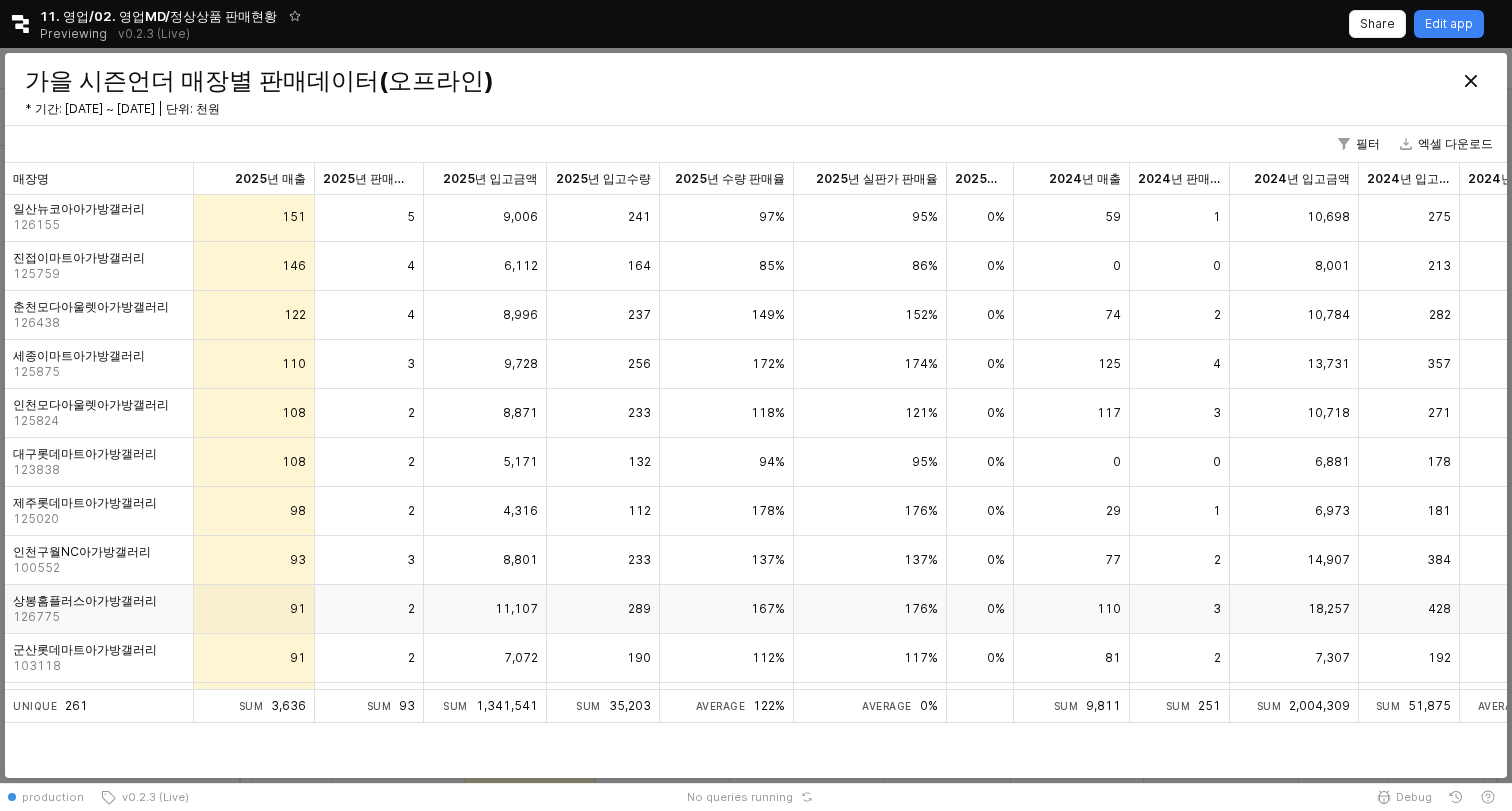scroll, scrollTop: 30, scrollLeft: 0, axis: vertical 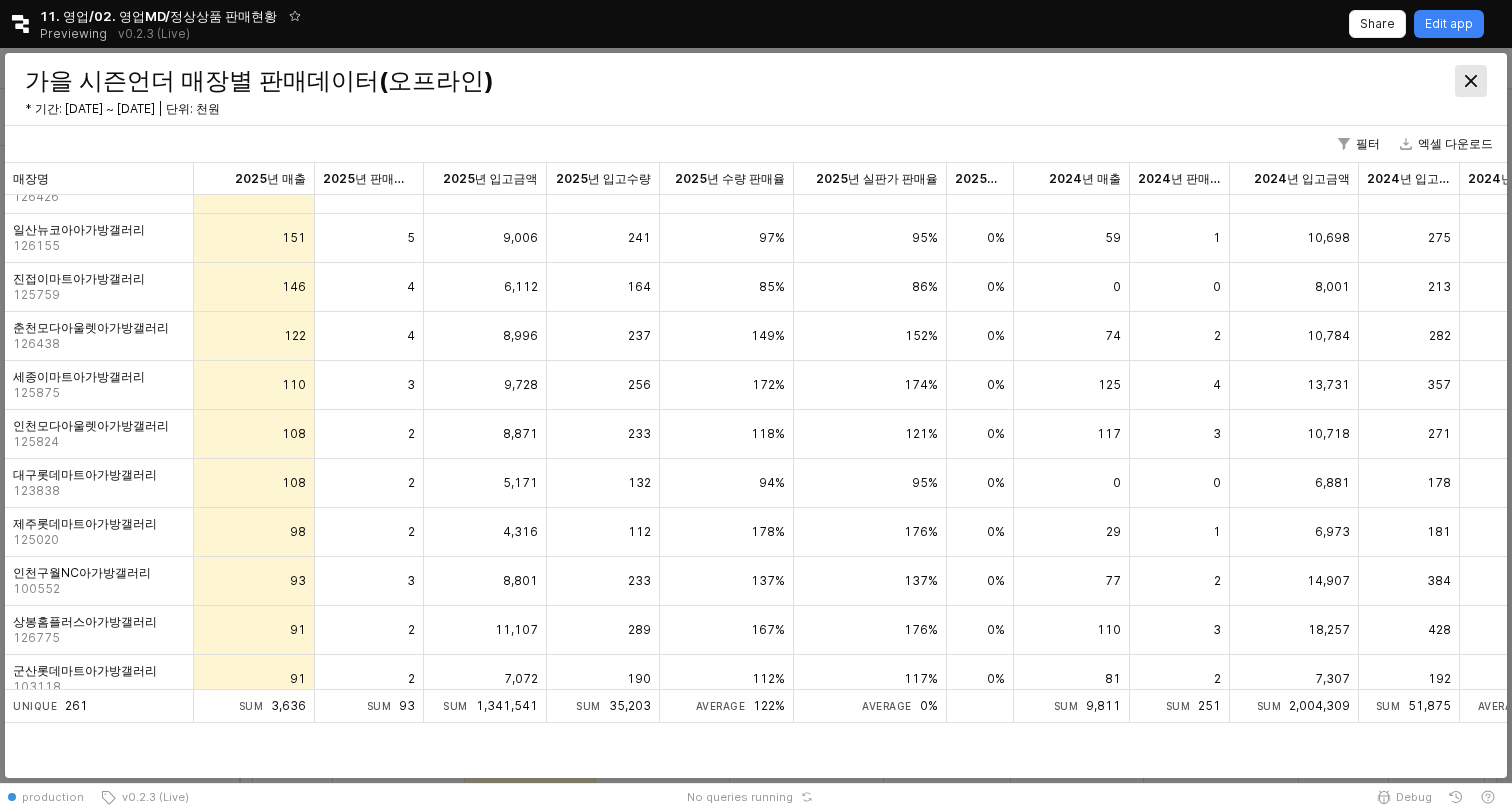 click at bounding box center [1471, 81] 